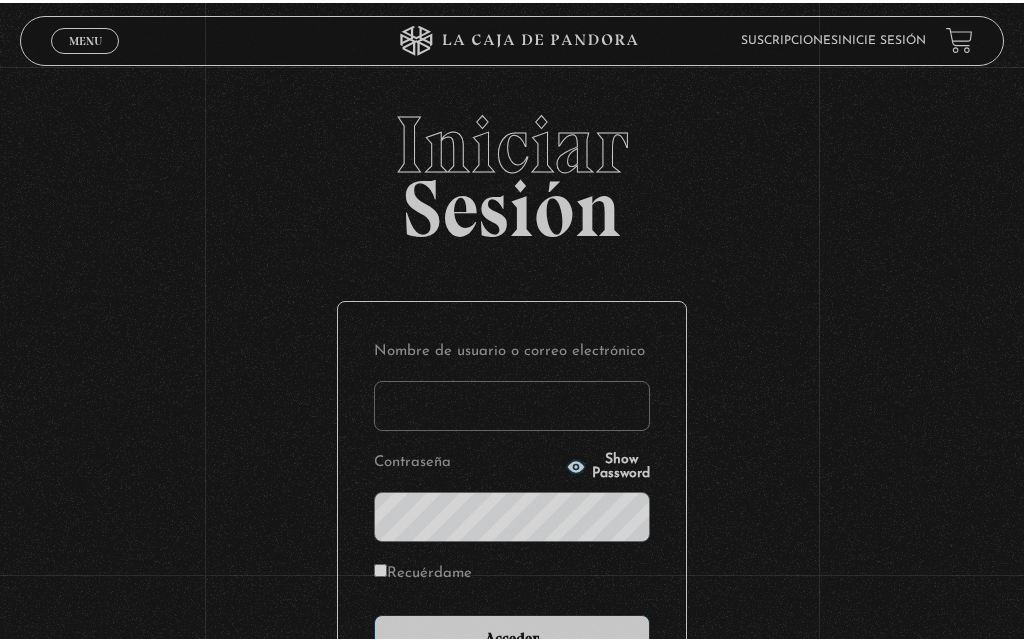 scroll, scrollTop: 0, scrollLeft: 0, axis: both 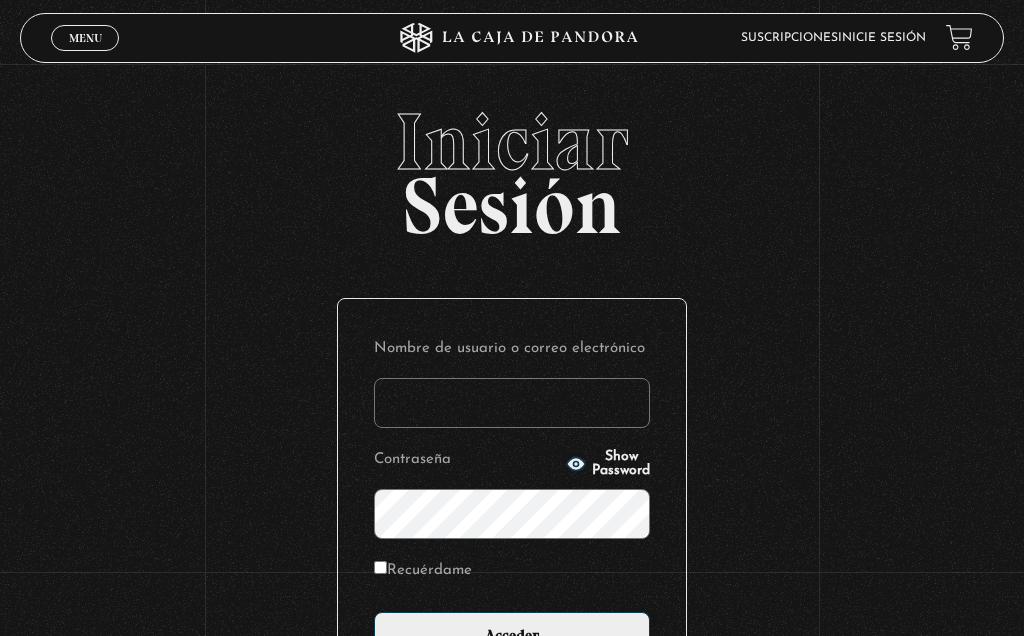 click on "Nombre de usuario o correo electrónico" at bounding box center (512, 348) 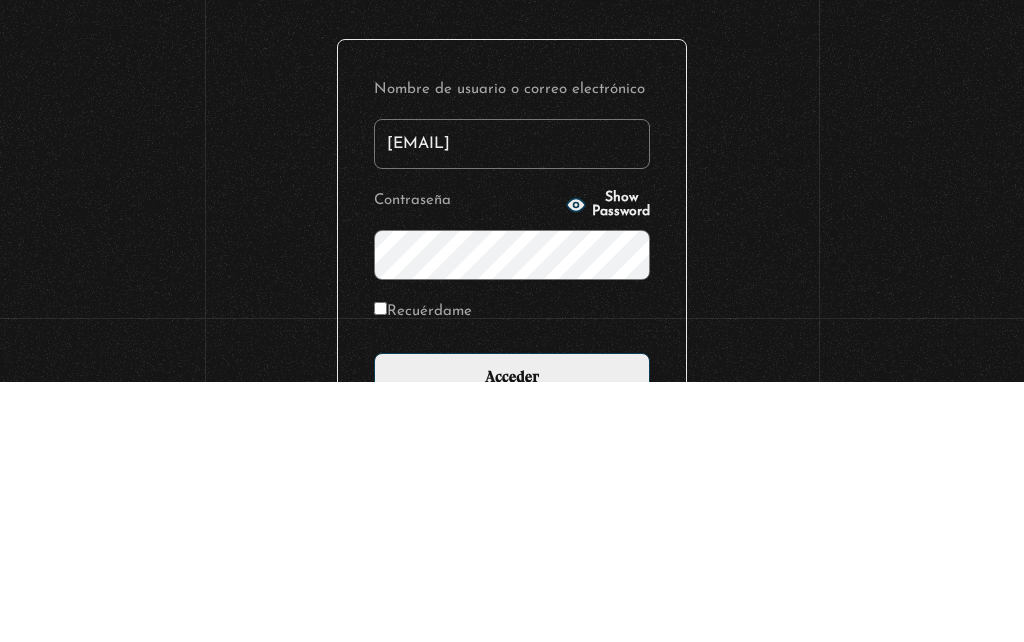 type on "Lucy.zamora1111@icloud.com" 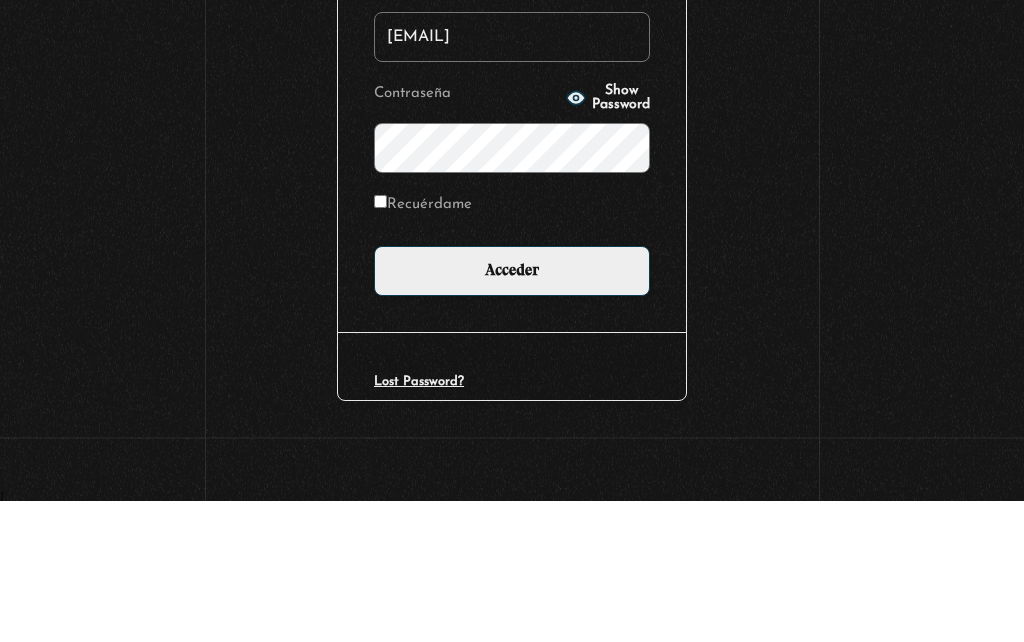 scroll, scrollTop: 226, scrollLeft: 0, axis: vertical 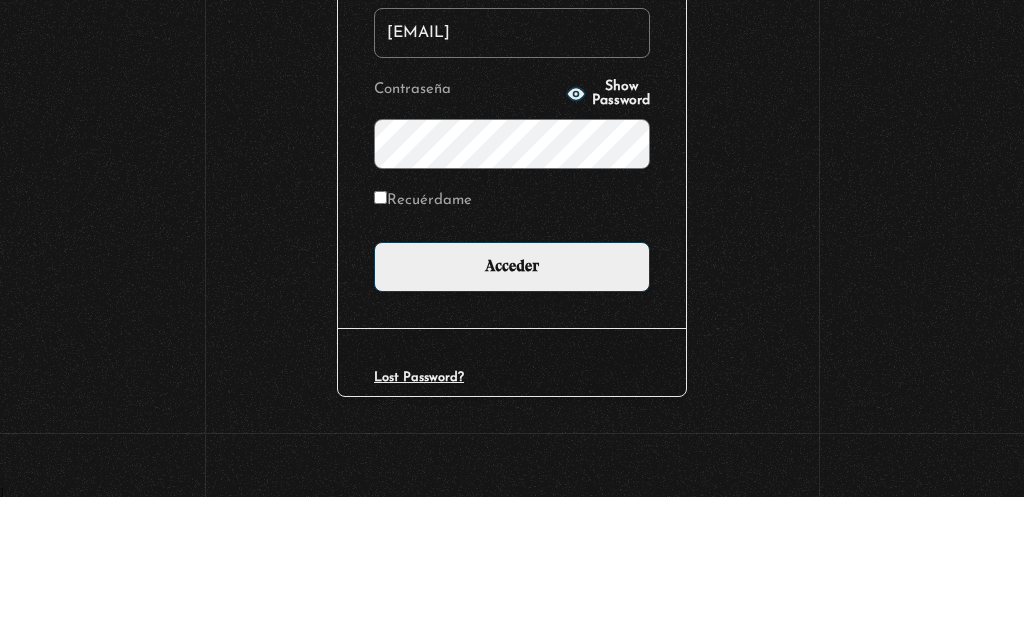 click on "Iniciar Sesión   Nombre de usuario o correo electrónico   Lucy.zamora1111@icloud.com   Contraseña         Show Password    Recuérdame   Acceder         Lost Password?" at bounding box center (512, 254) 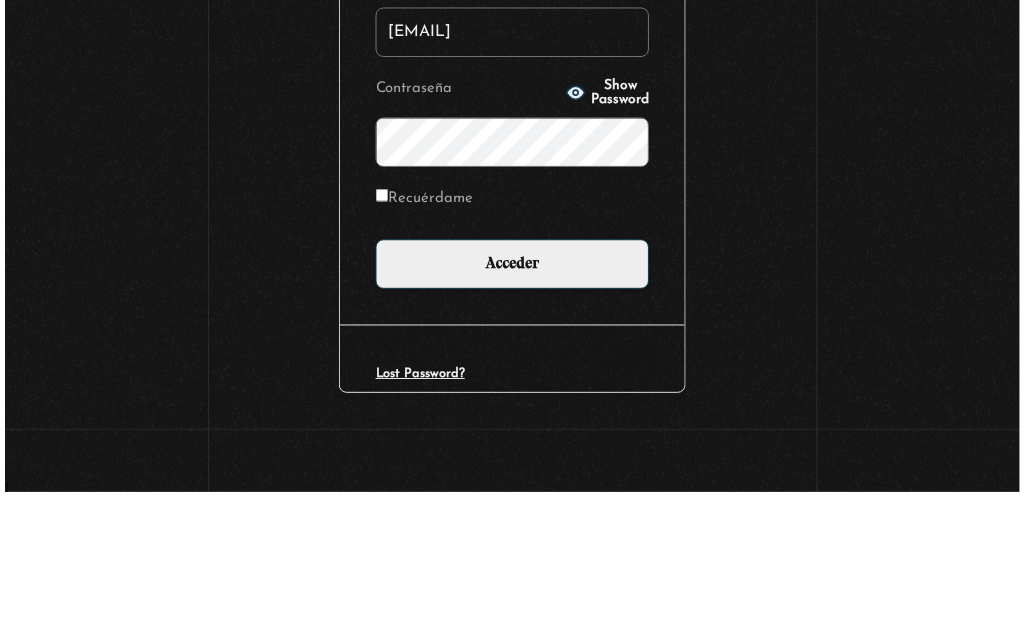 scroll, scrollTop: 231, scrollLeft: 0, axis: vertical 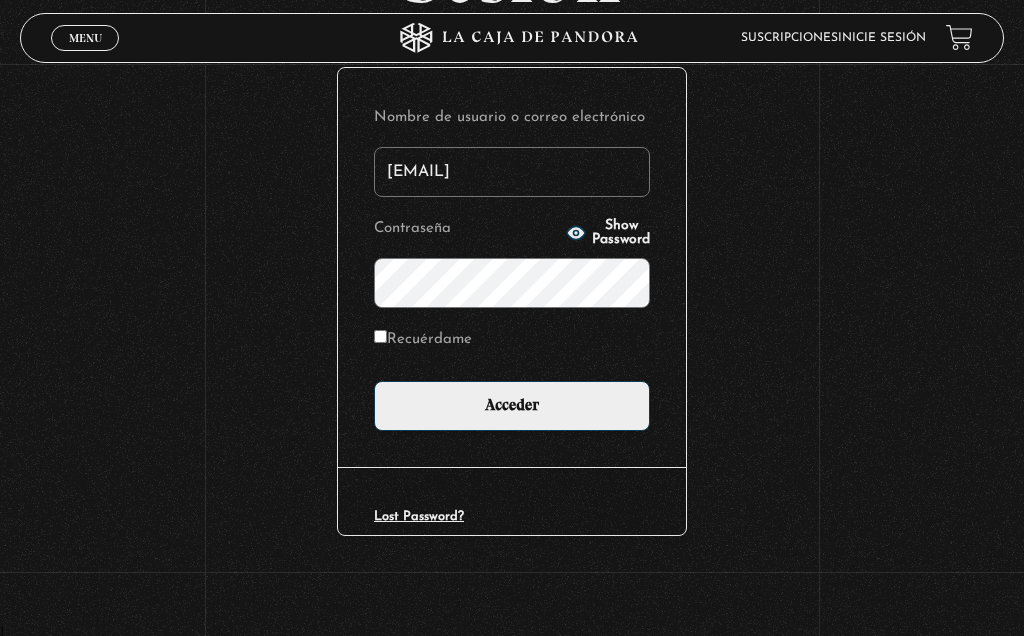 click on "Recuérdame" at bounding box center (380, 336) 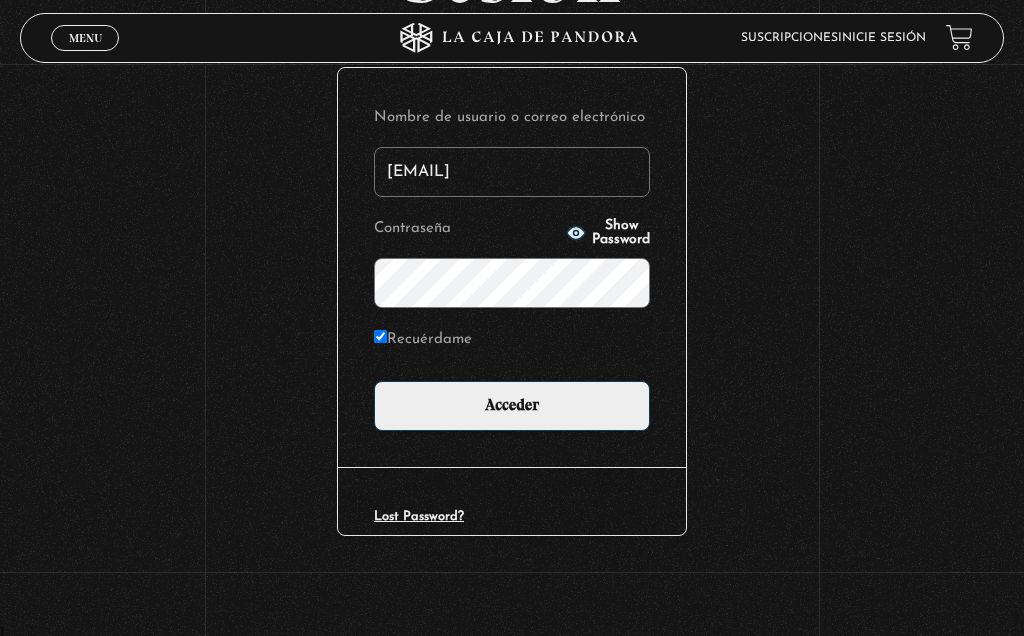 click on "Acceder" at bounding box center (512, 406) 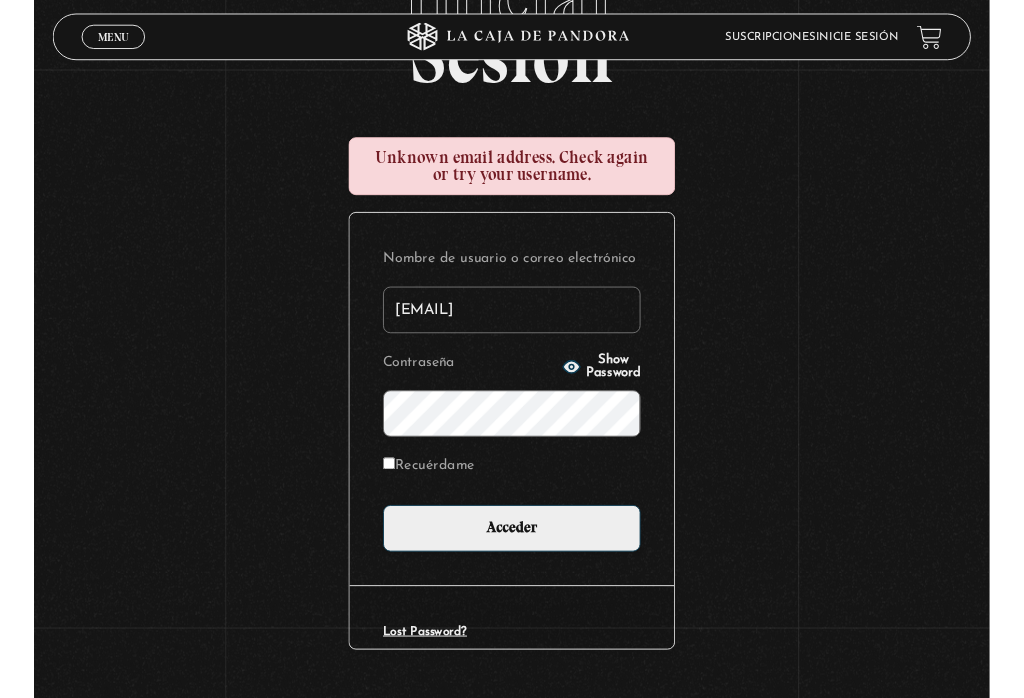 scroll, scrollTop: 166, scrollLeft: 0, axis: vertical 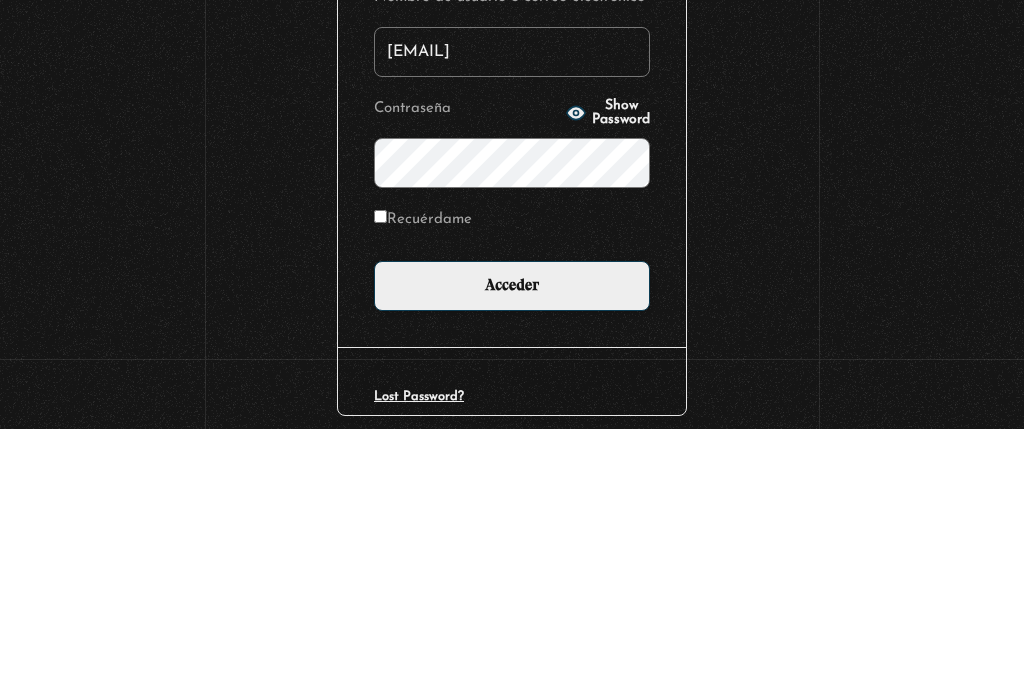 click on "Iniciar Sesión [EMAIL] Check again or try your username. Nombre de usuario o correo electrónico [EMAIL] Contraseña Show Password Recuérdame Acceder Lost Password?" at bounding box center (512, 360) 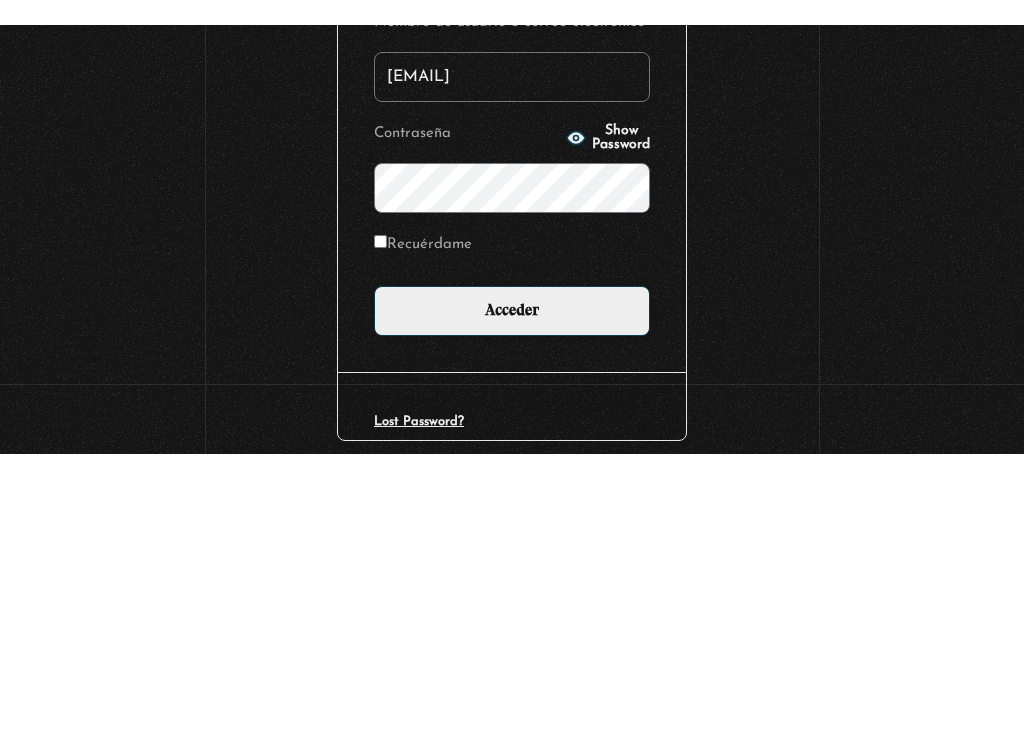 scroll, scrollTop: 203, scrollLeft: 0, axis: vertical 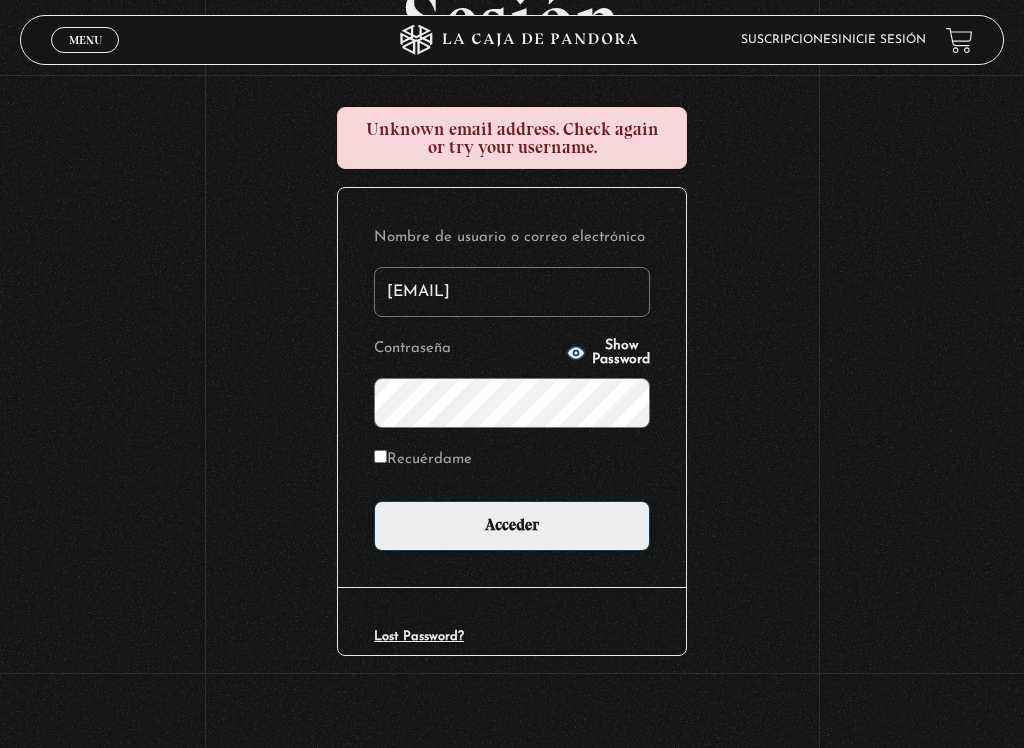 click on "Recuérdame" at bounding box center [380, 456] 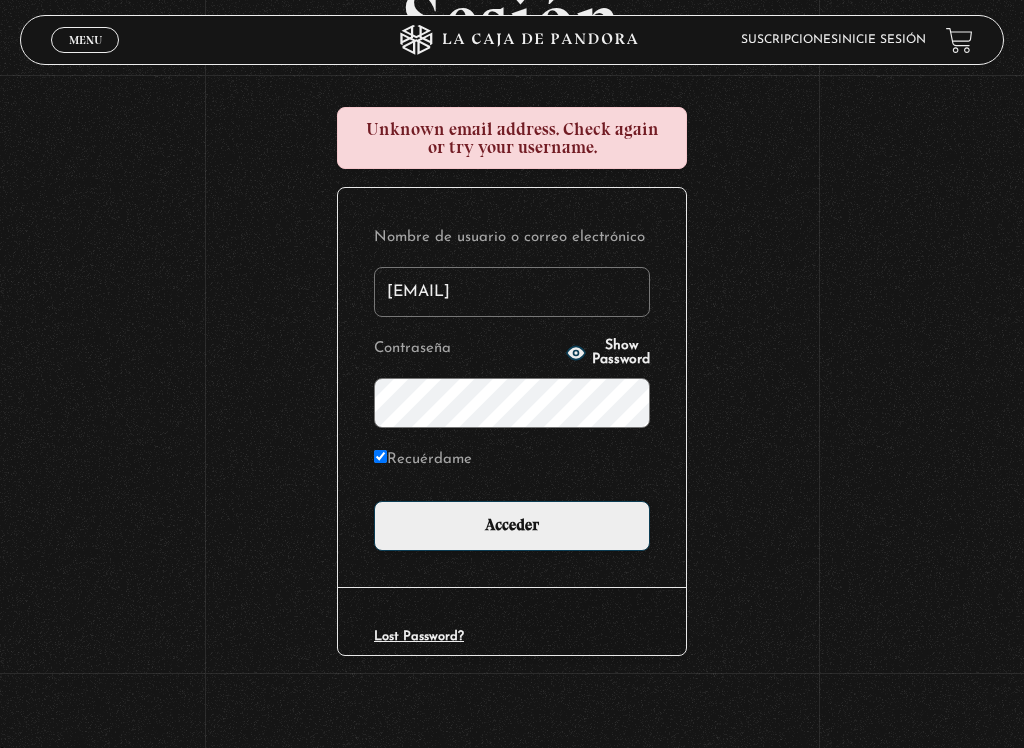 click on "Acceder" at bounding box center (512, 526) 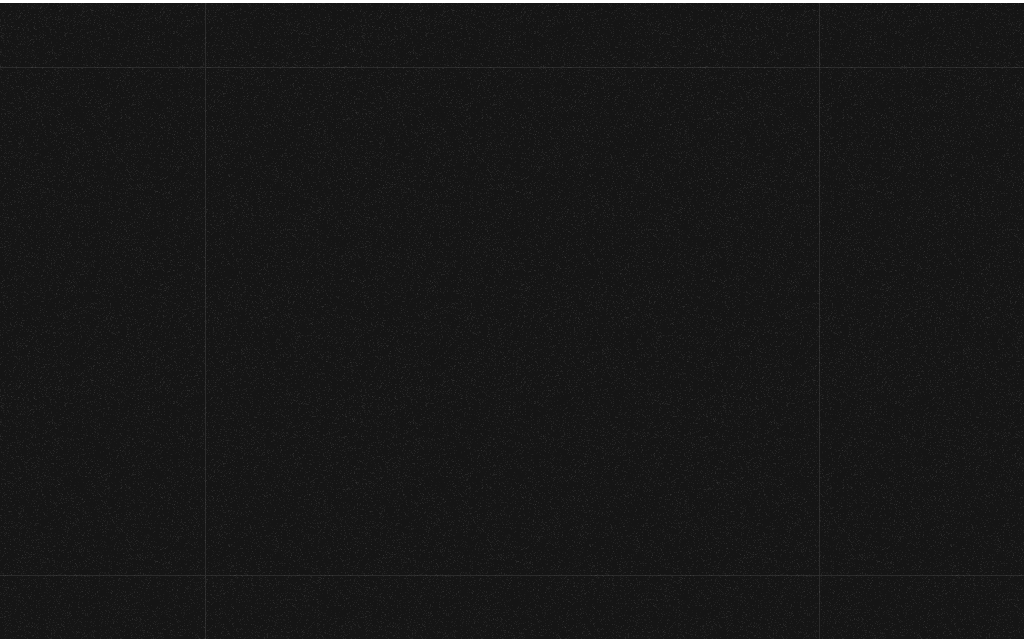 scroll, scrollTop: 0, scrollLeft: 0, axis: both 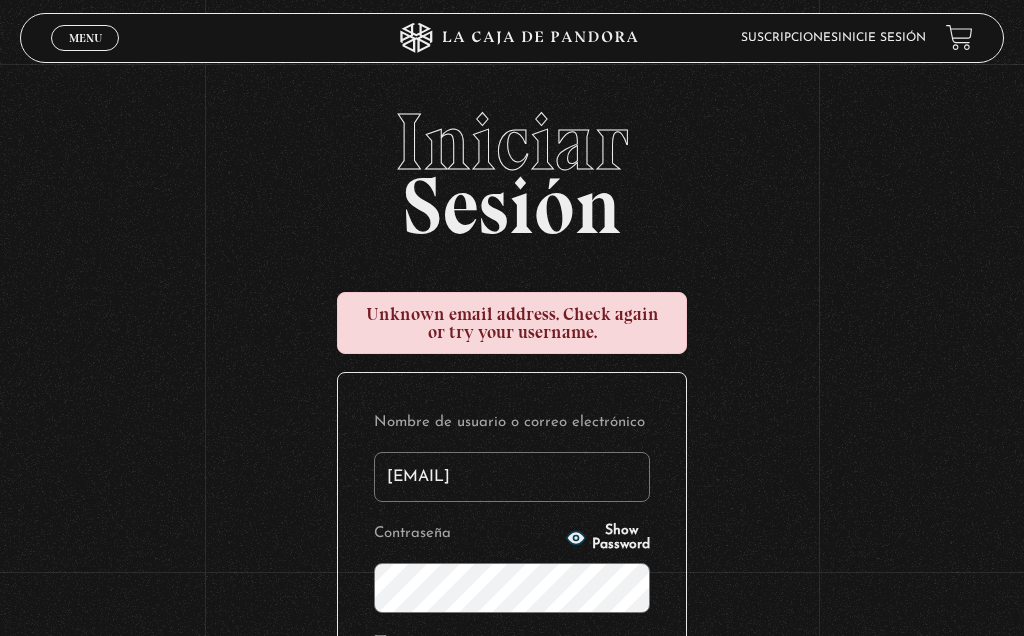 click on "[EMAIL]" at bounding box center [512, 477] 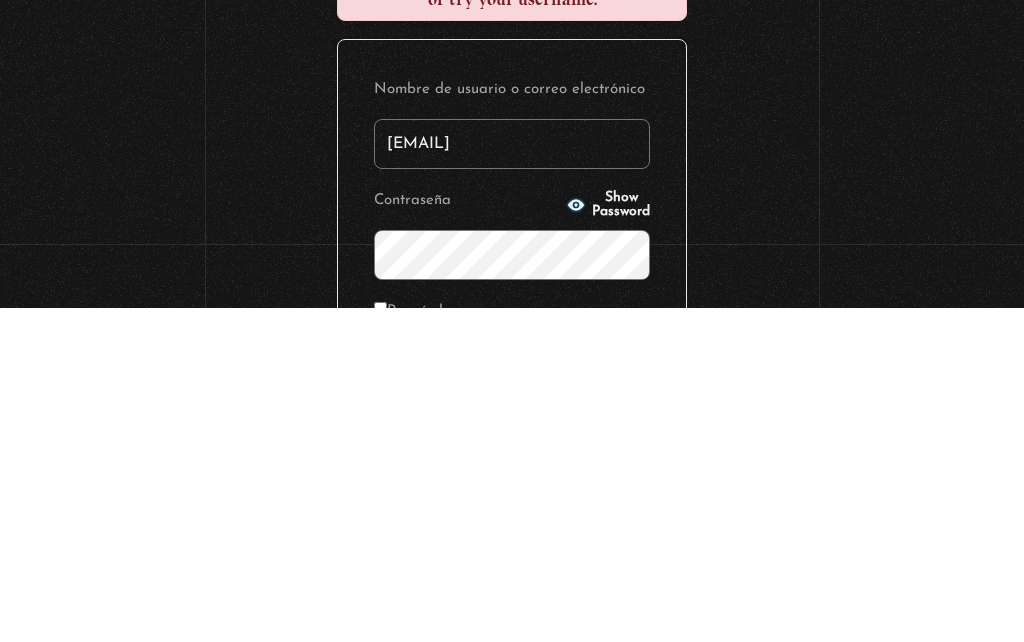 click on "[EMAIL]" at bounding box center [512, 478] 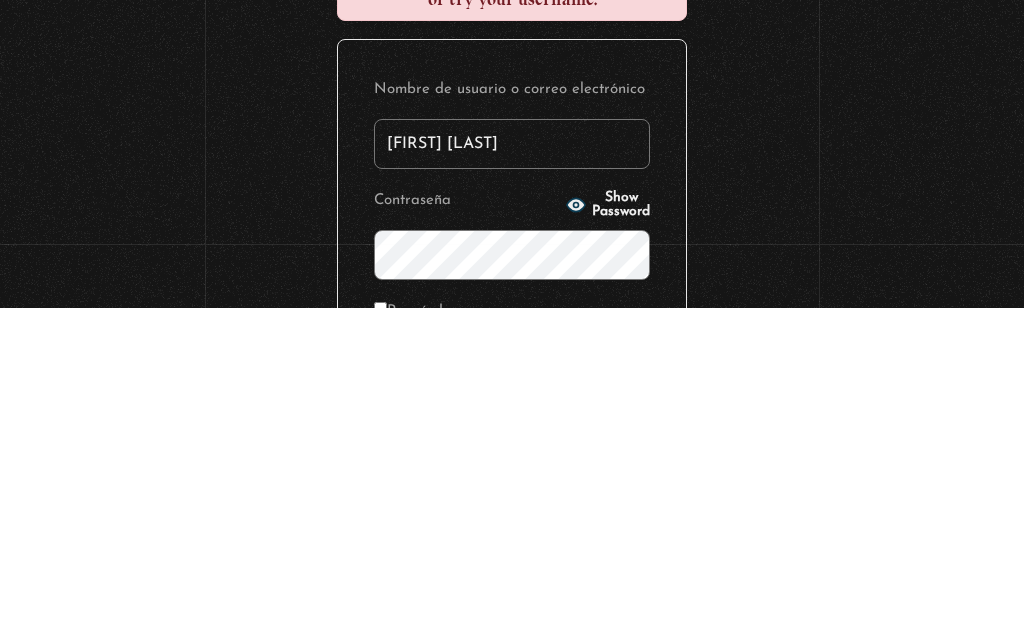 type on "Lucy." 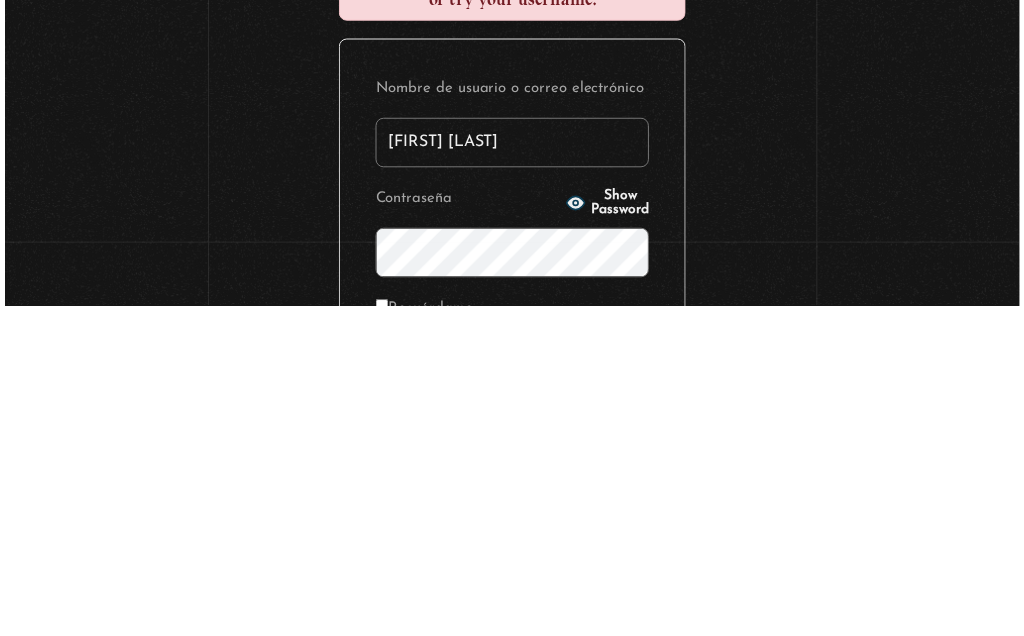 scroll, scrollTop: 305, scrollLeft: 0, axis: vertical 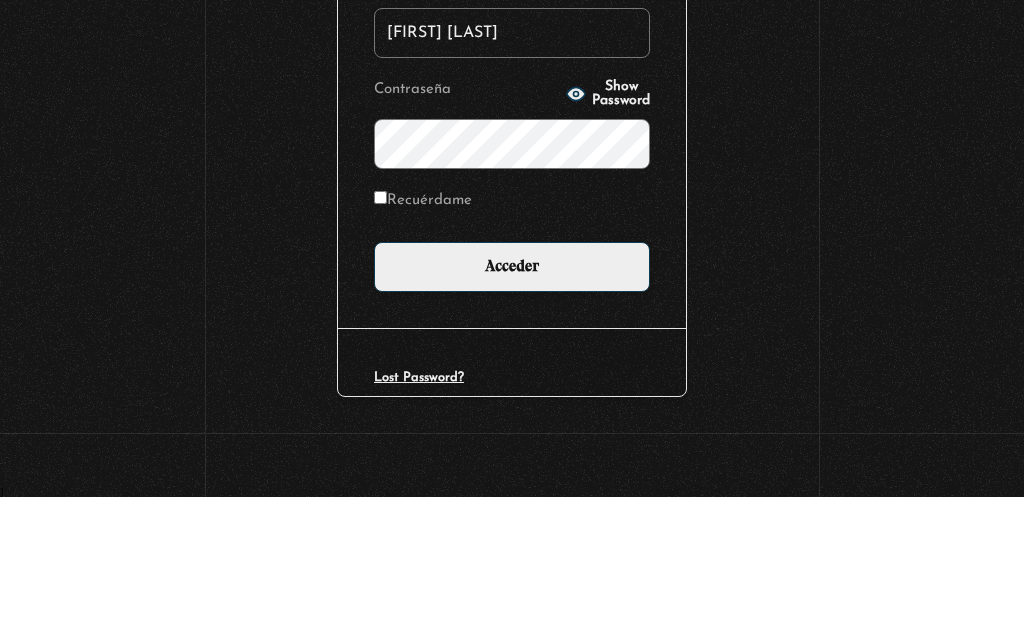 click on "Iniciar Sesión Unknown email address. Check again or try your username.   Nombre de usuario o correo electrónico   Lucy Zamora   Contraseña         Show Password    Recuérdame   Acceder         Lost Password?" at bounding box center (512, 217) 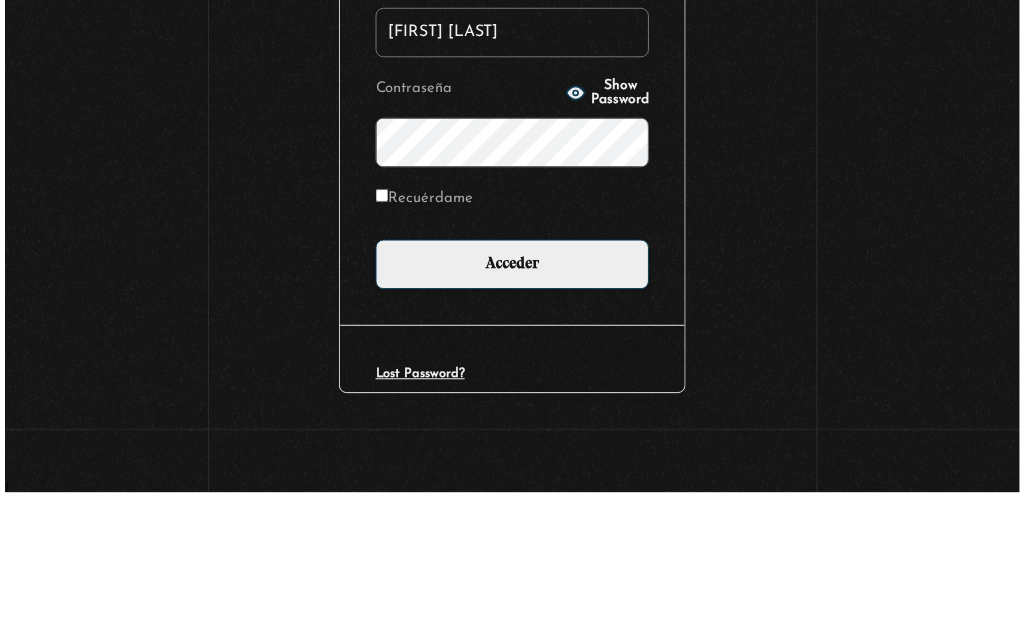 scroll, scrollTop: 305, scrollLeft: 0, axis: vertical 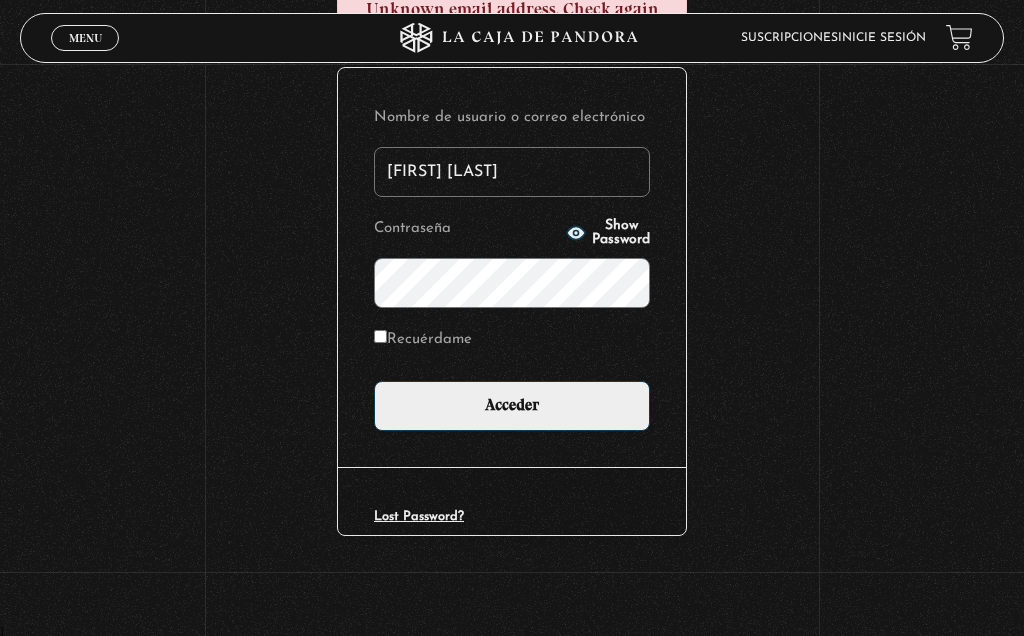 click on "Recuérdame" at bounding box center [380, 336] 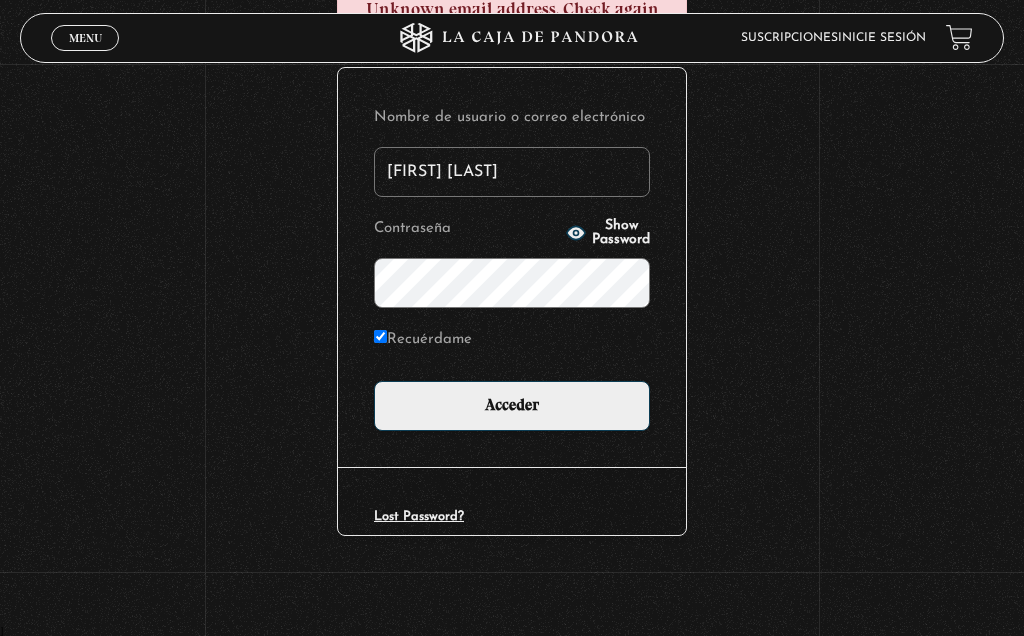 click on "Acceder" at bounding box center (512, 406) 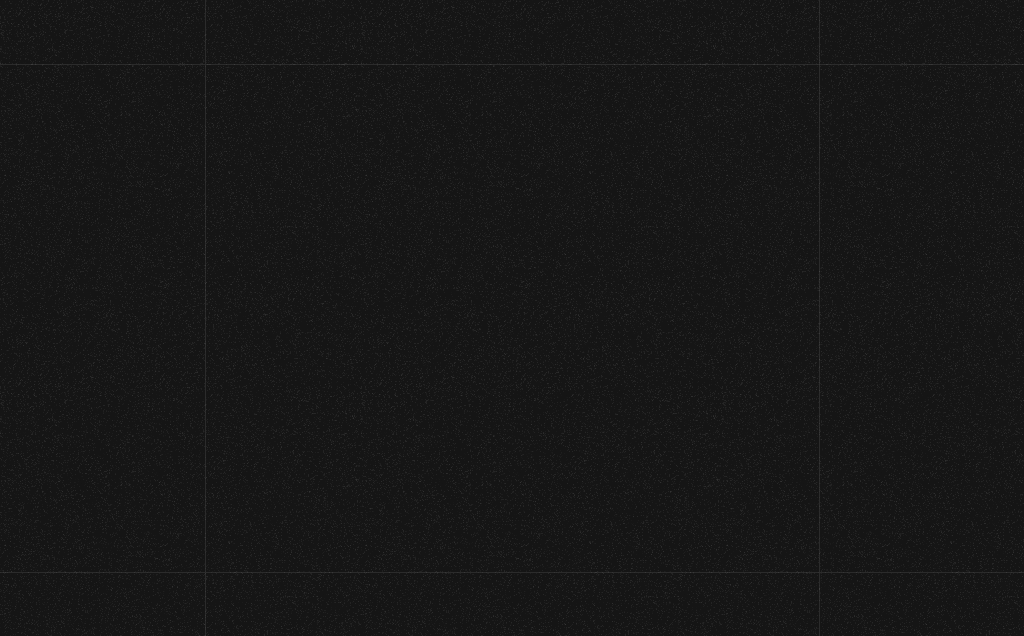 scroll, scrollTop: 0, scrollLeft: 0, axis: both 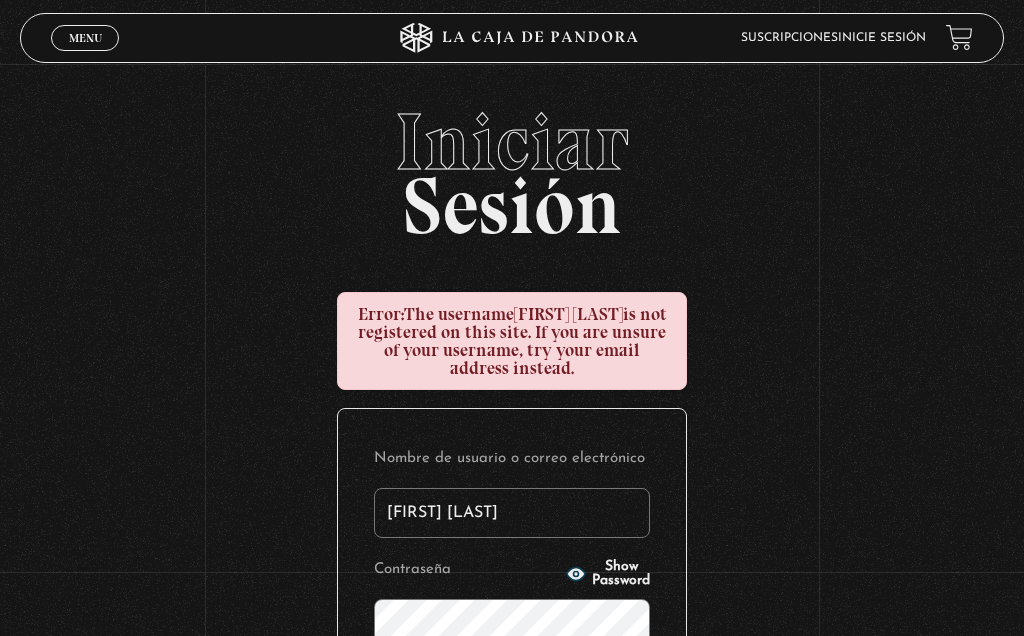 click on "Lucy Zamora" at bounding box center [512, 513] 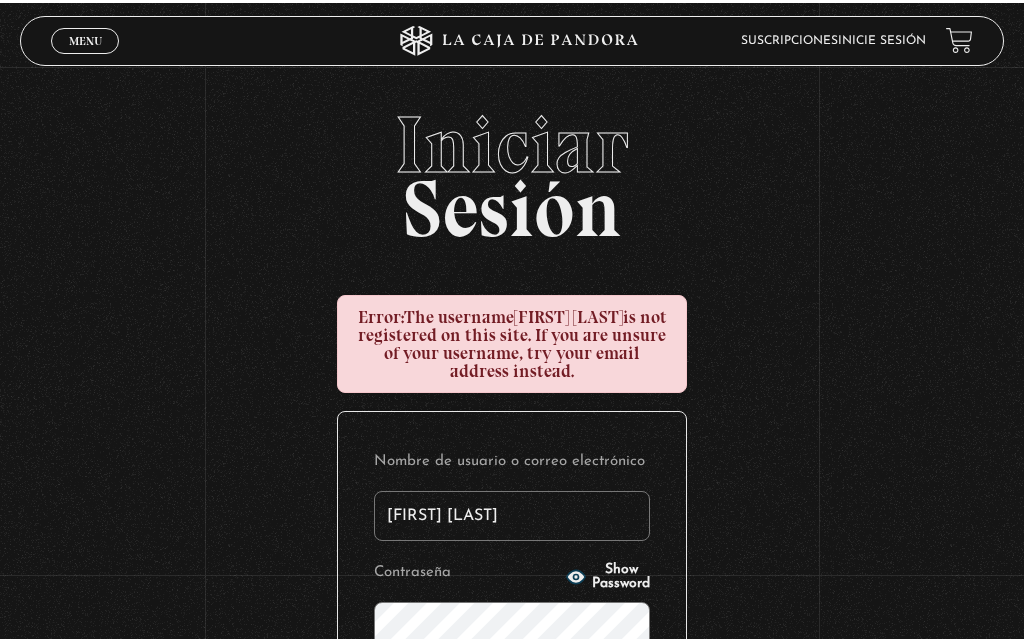 scroll, scrollTop: 18, scrollLeft: 0, axis: vertical 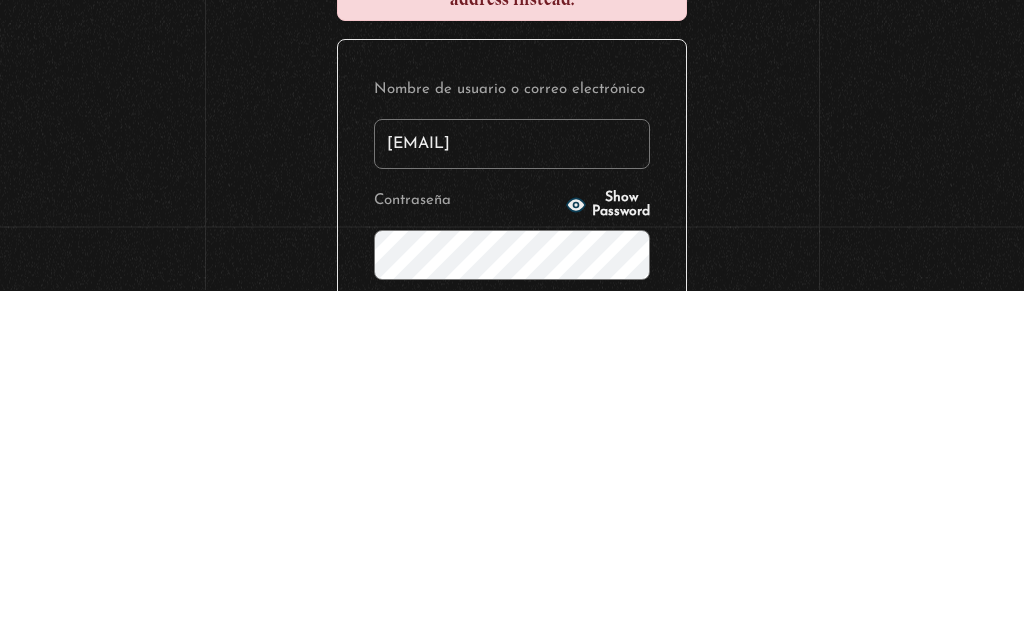 type on "Lucy.zamora111@icloud.com" 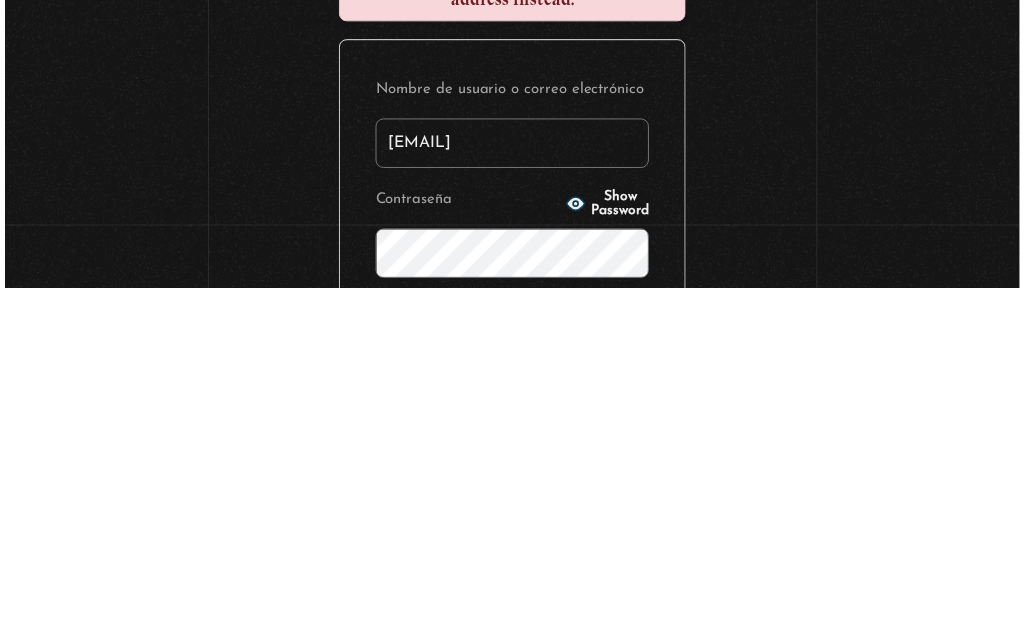 scroll, scrollTop: 341, scrollLeft: 0, axis: vertical 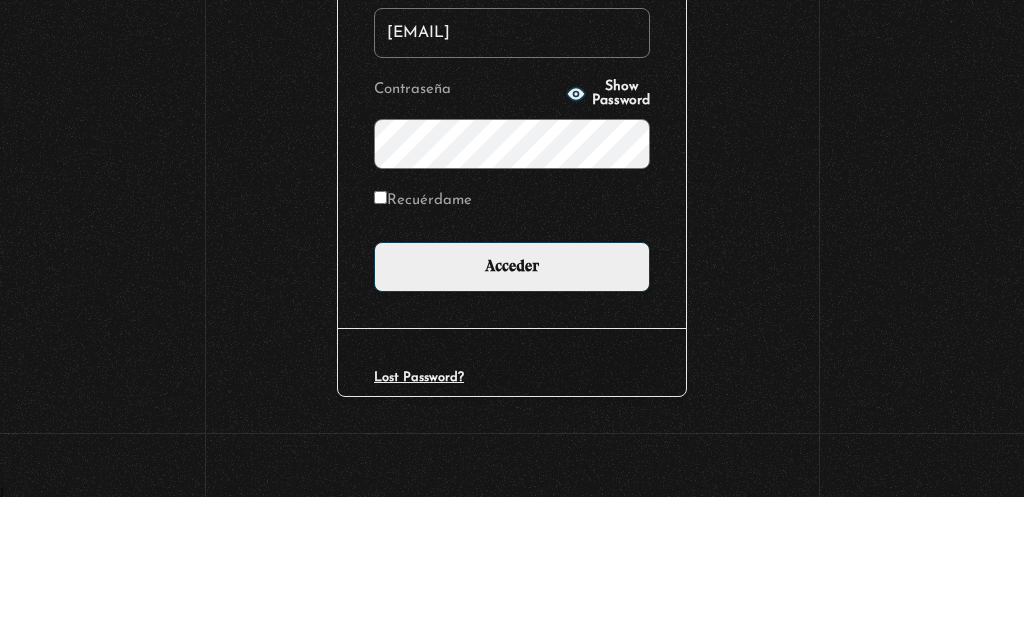click on "Iniciar Sesión Error:  The username  Lucy Zamora  is not registered on this site. If you are unsure of your username, try your email address instead.   Nombre de usuario o correo electrónico   Lucy.zamora111@icloud.com   Contraseña         Show Password    Recuérdame   Acceder         Lost Password?" at bounding box center (512, 199) 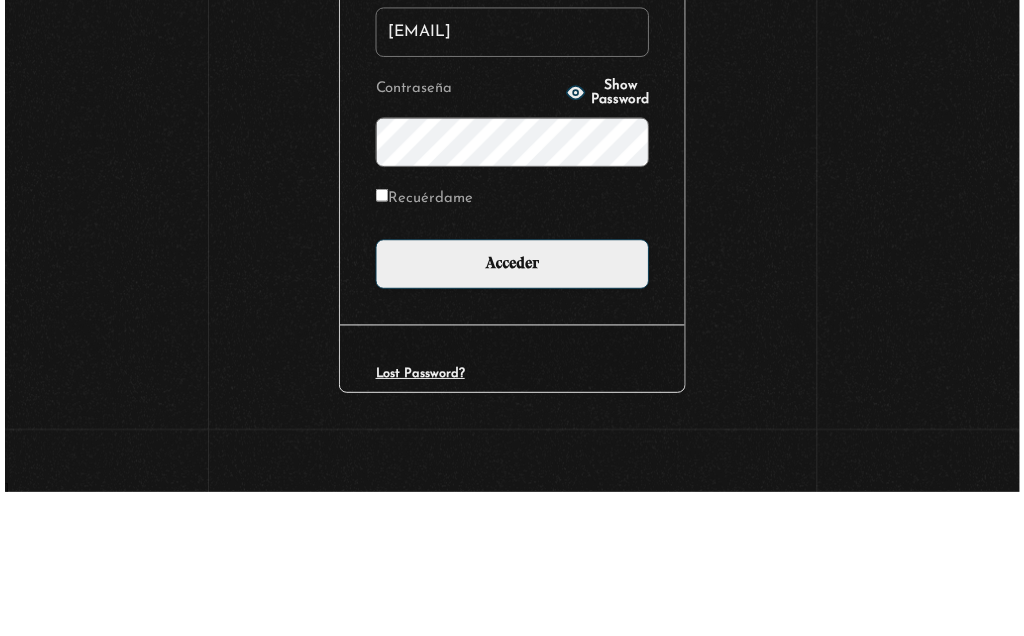 scroll, scrollTop: 341, scrollLeft: 0, axis: vertical 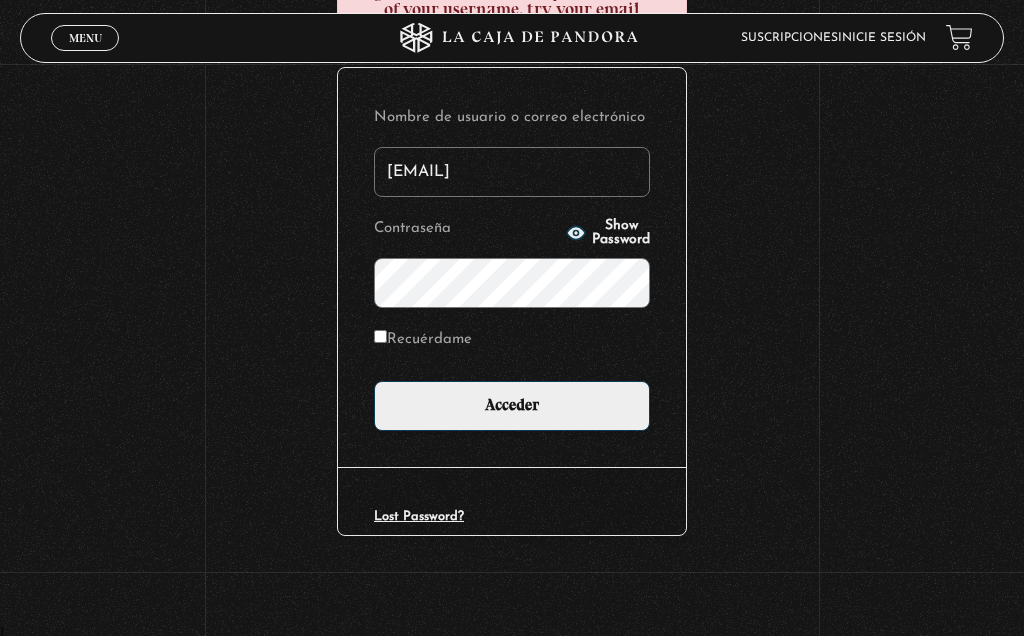click on "Acceder" at bounding box center [512, 406] 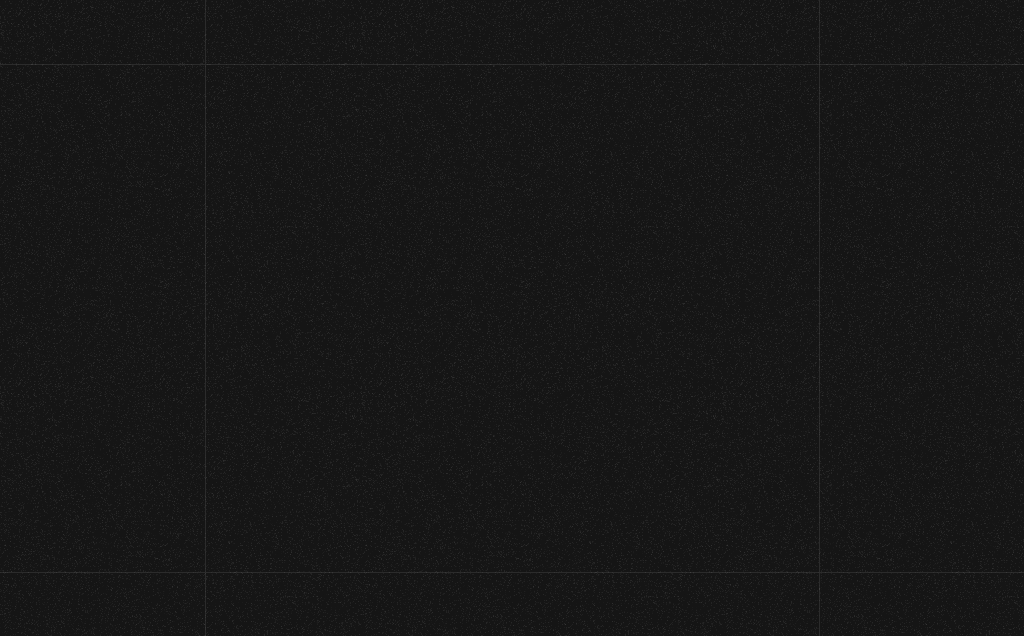 scroll, scrollTop: 0, scrollLeft: 0, axis: both 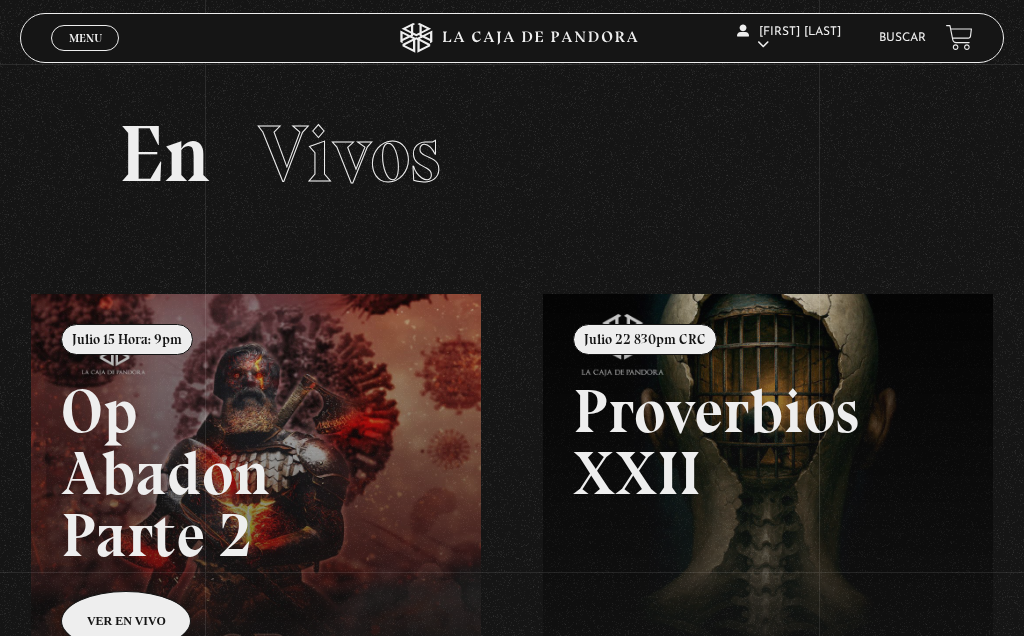 click on "[FIRST] [LAST]
En vivos
Pandora
Centinelas
Mi cuenta
Salir
Buscar" at bounding box center (819, 38) 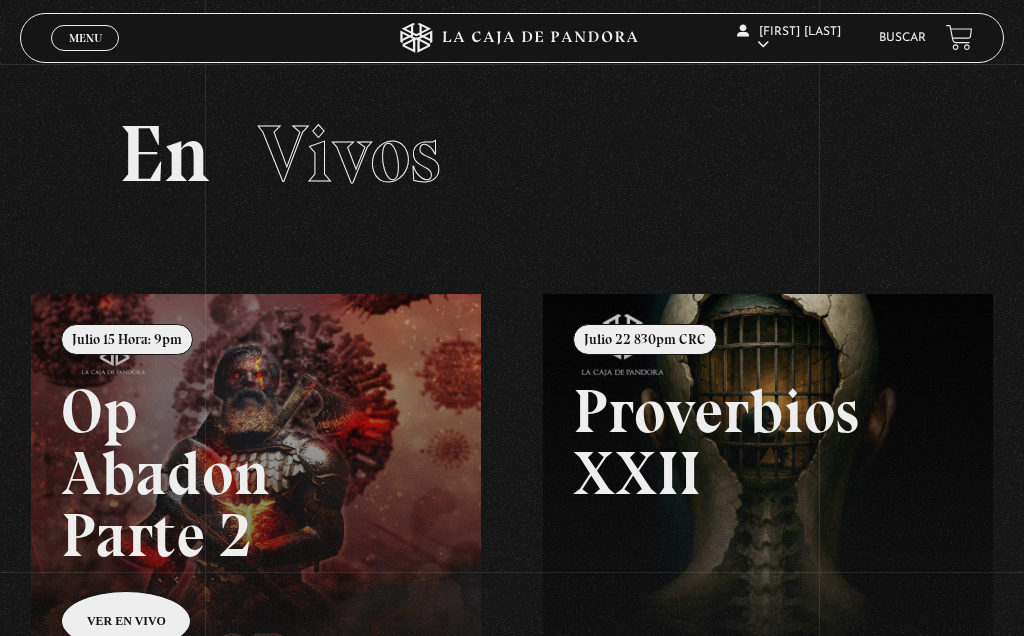 click on "Buscar" at bounding box center (902, 38) 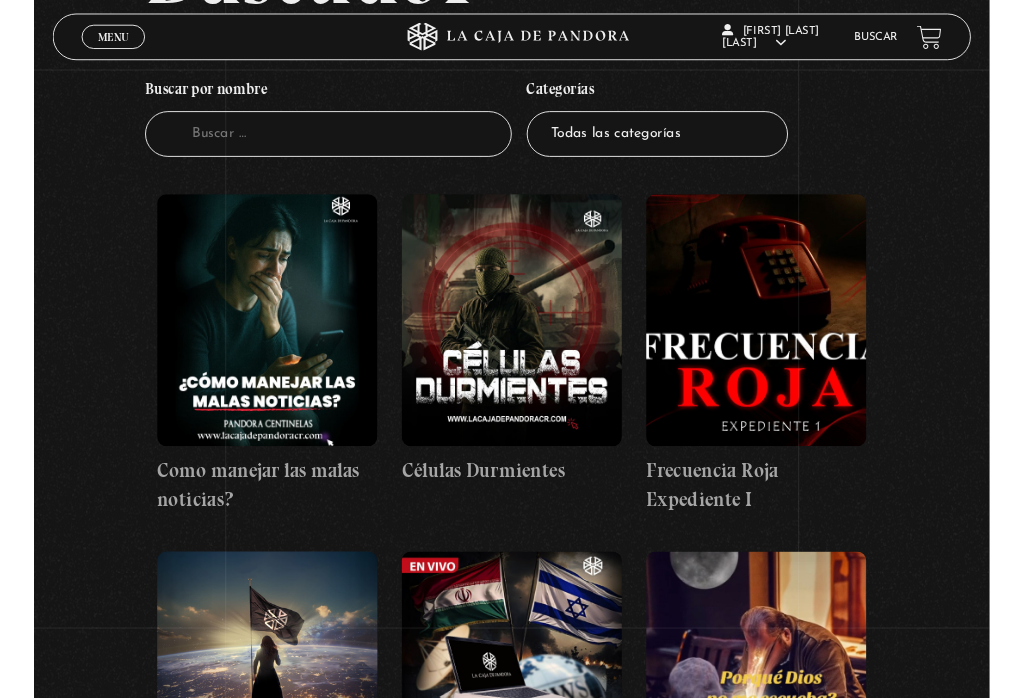 scroll, scrollTop: 223, scrollLeft: 0, axis: vertical 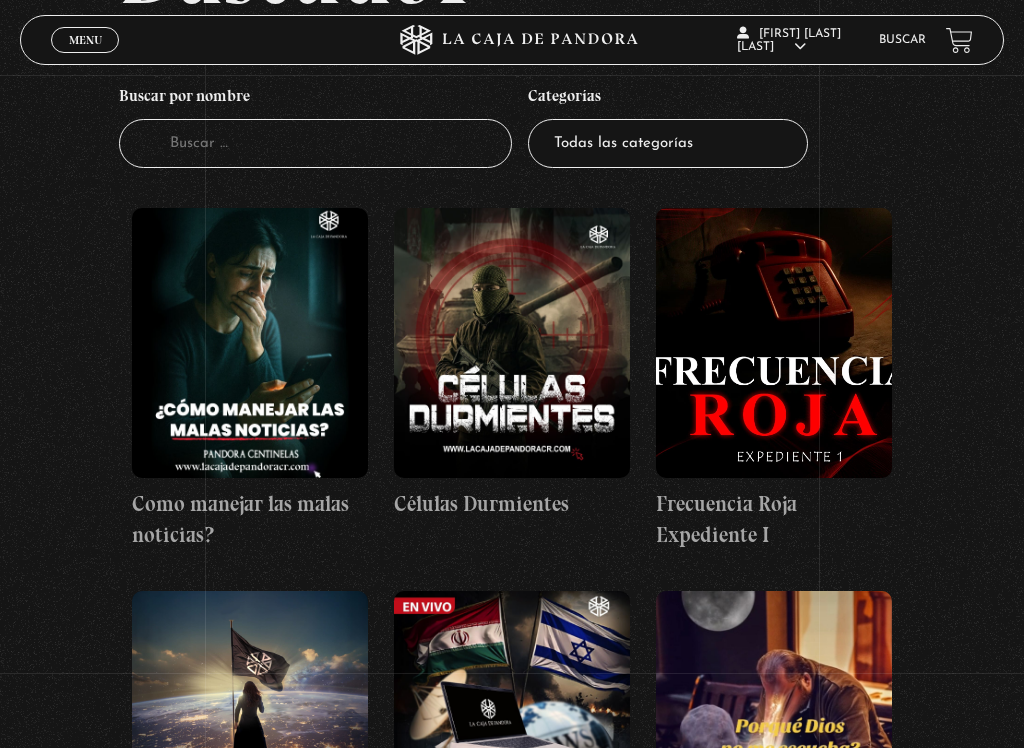 click on "Buscador" at bounding box center [315, 143] 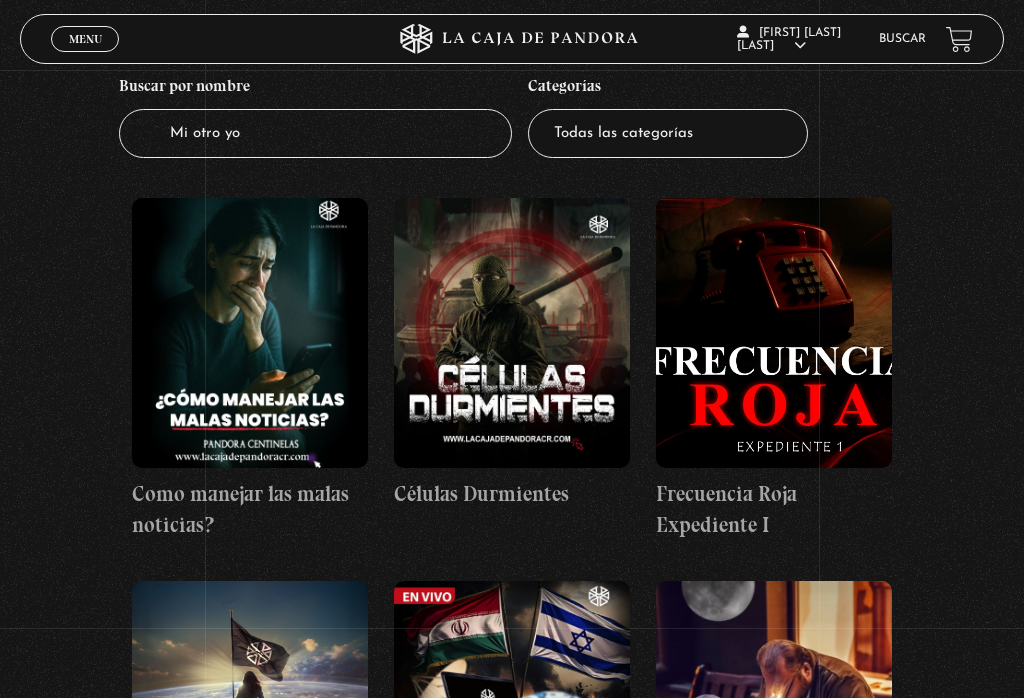 type on "Mi otro yo" 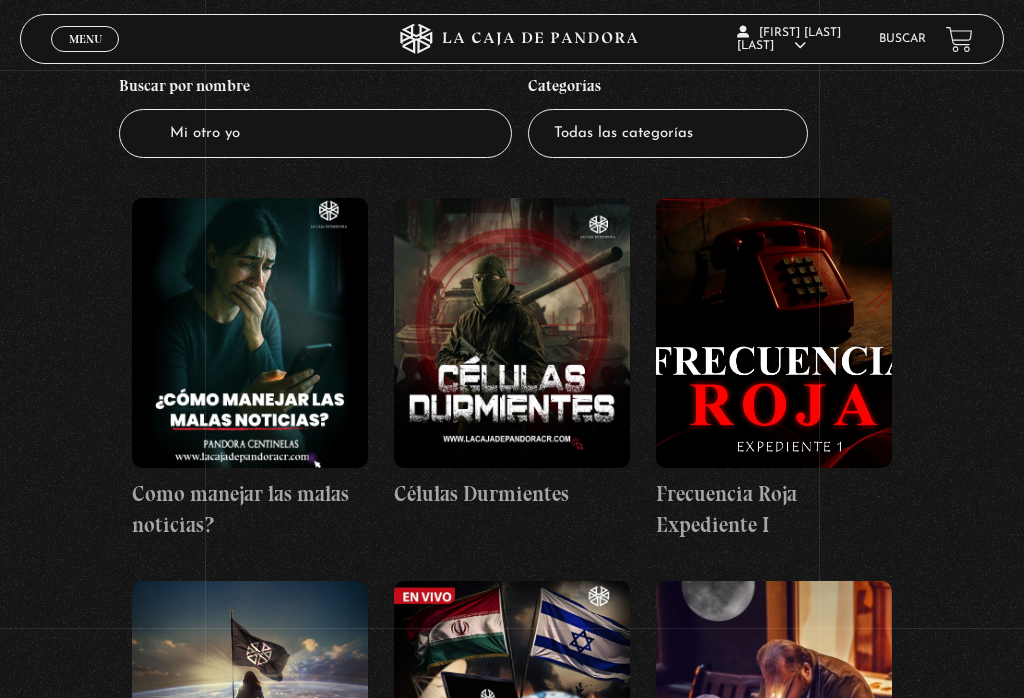click on "Buscador
Buscar por nombre
Buscador Mi otro yo 		 Categorías
Todas las categorías
11:11 Humanitario  (1)
Amo los Lunes  (2)
Análisis de series y películas  (22)
Asesinos Seriales  (2)
Centinelas  (113)
Charlas  (8)
Entrevistas  (7)
Hacktivismo  (5)
Mercado  (1)
Mundo Espiritual  (20)
Nuevo Orden Mundial NWO  (80)
Pandora Bio  (24)
Pandora Prepper  (23)
Pandora Tour  (3)
Paranormal  (11)
Pastelería  (1)
Peligros en la web  (4)
Regulares  (1)
Teorías de Conspiración  (7)
Conclave" at bounding box center [512, 20652] 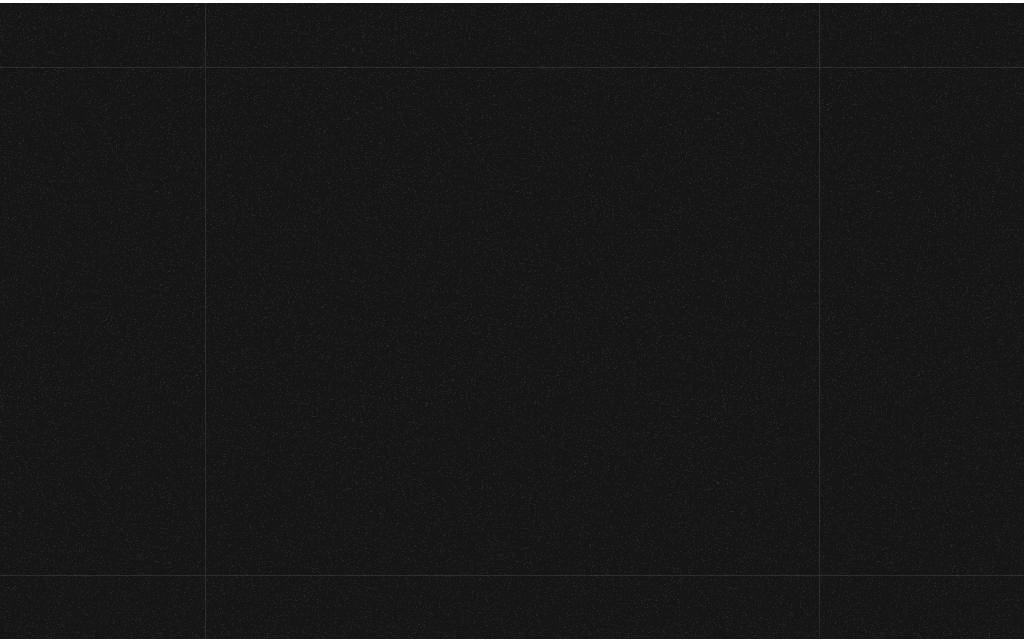 scroll, scrollTop: 0, scrollLeft: 0, axis: both 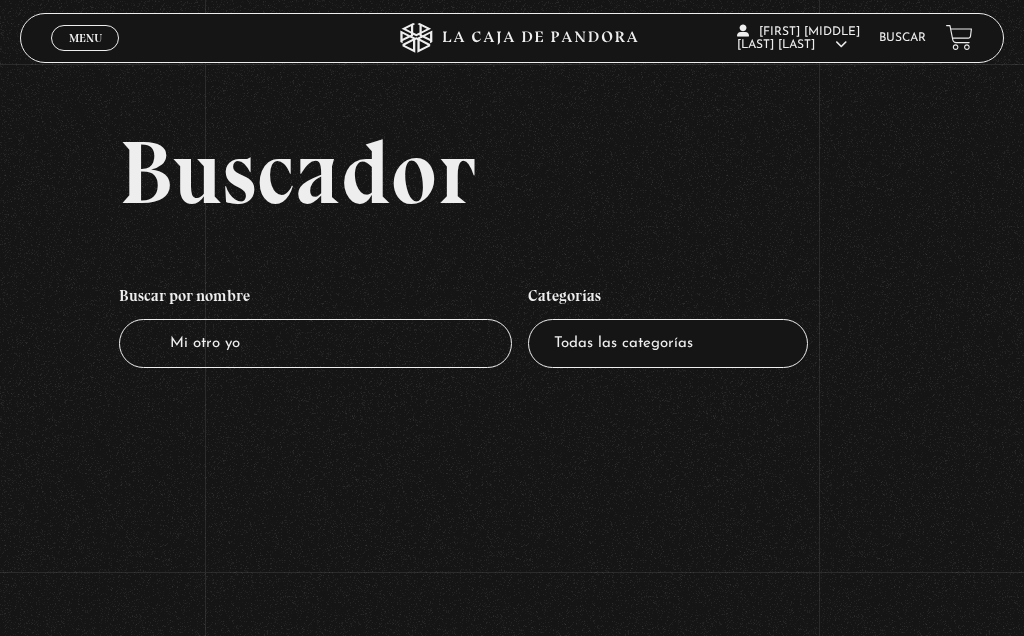 click on "Mi otro yo" at bounding box center (315, 343) 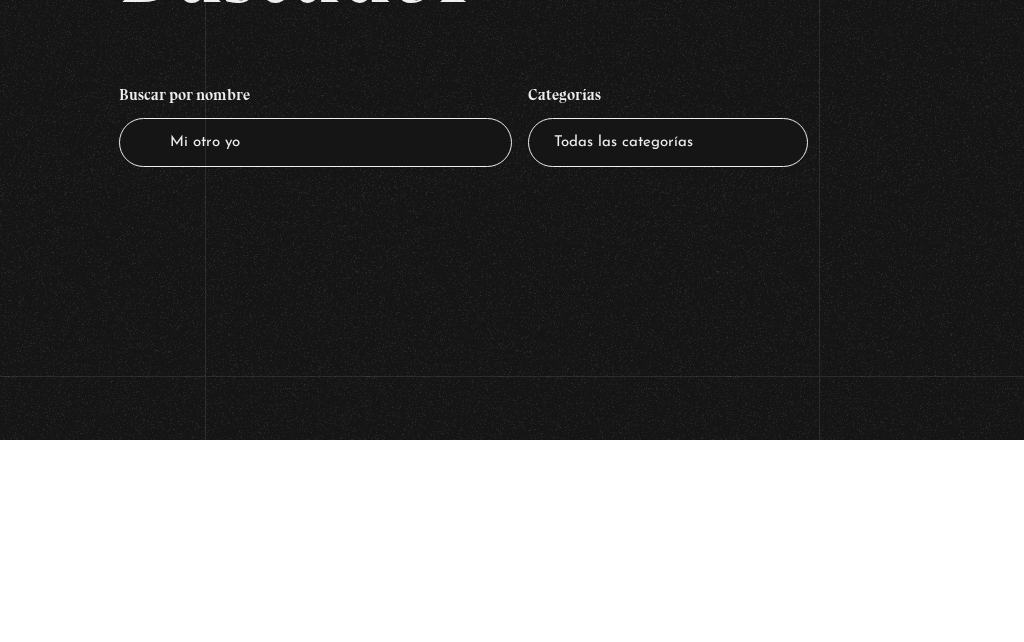 click on "Buscador
Buscar por nombre
Buscador Mi otro yo 		 Categorías
Todas las categorías
11:11 Humanitario  (1)
Amo los Lunes  (2)
Análisis de series y películas  (22)
Asesinos Seriales  (2)
Centinelas  (113)
Charlas  (8)
Entrevistas  (7)
Hacktivismo  (5)
Mercado  (1)
Mundo Espiritual  (20)
Nuevo Orden Mundial NWO  (80)
Pandora Bio  (24)
Pandora Prepper  (23)
Pandora Tour  (3)
Paranormal  (11)
Pastelería  (1)
Peligros en la web  (4)
Regulares  (1)
Teorías de Conspiración  (7)" at bounding box center [512, 268] 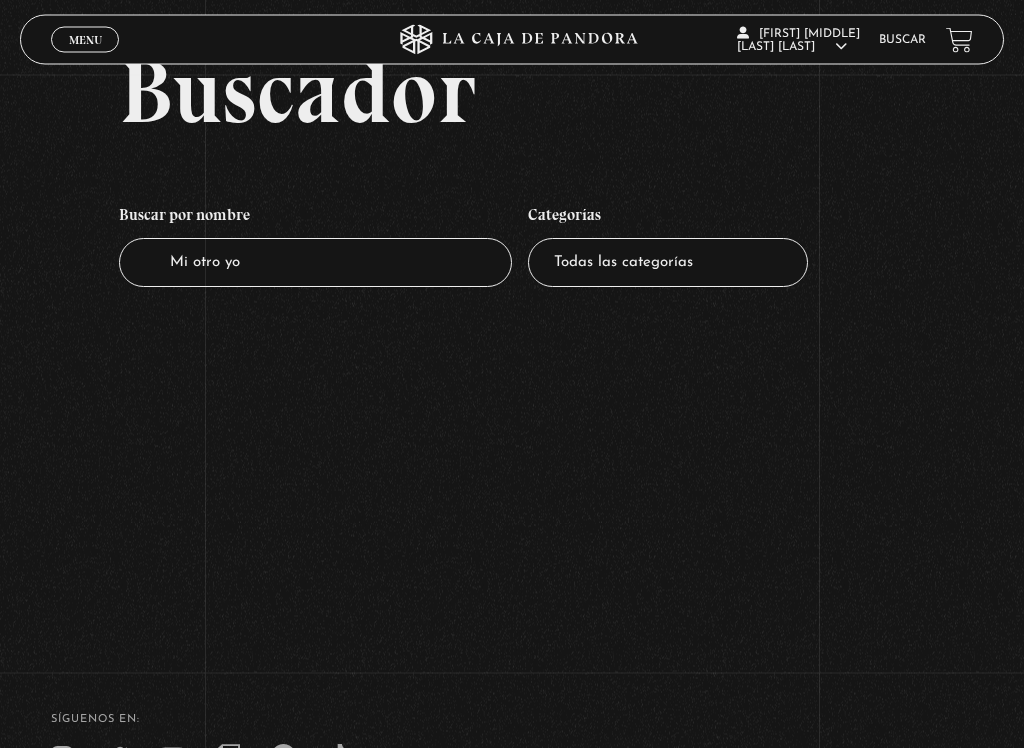 scroll, scrollTop: 108, scrollLeft: 0, axis: vertical 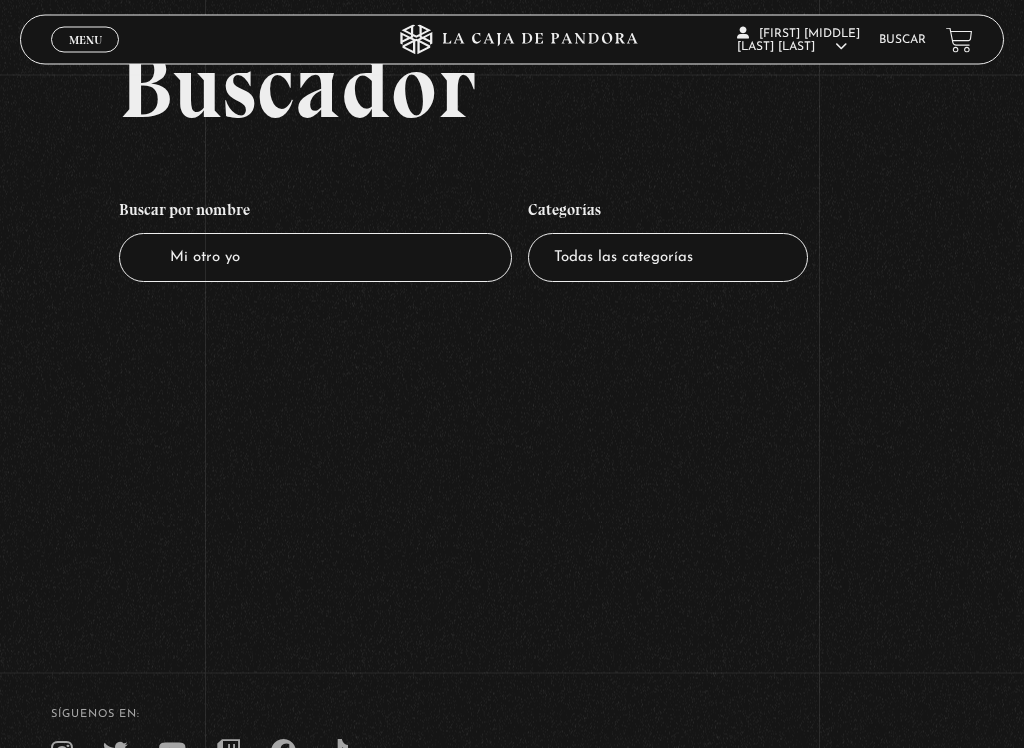 click on "Buscador
Buscar por nombre
Buscador Mi otro yo 		 Categorías
Todas las categorías
11:11 Humanitario  (1)
Amo los Lunes  (2)
Análisis de series y películas  (22)
Asesinos Seriales  (2)
Centinelas  (113)
Charlas  (8)
Entrevistas  (7)
Hacktivismo  (5)
Mercado  (1)
Mundo Espiritual  (20)
Nuevo Orden Mundial NWO  (80)
Pandora Bio  (24)
Pandora Prepper  (23)
Pandora Tour  (3)
Paranormal  (11)
Pastelería  (1)
Peligros en la web  (4)
Regulares  (1)
Teorías de Conspiración  (7)" at bounding box center [512, 266] 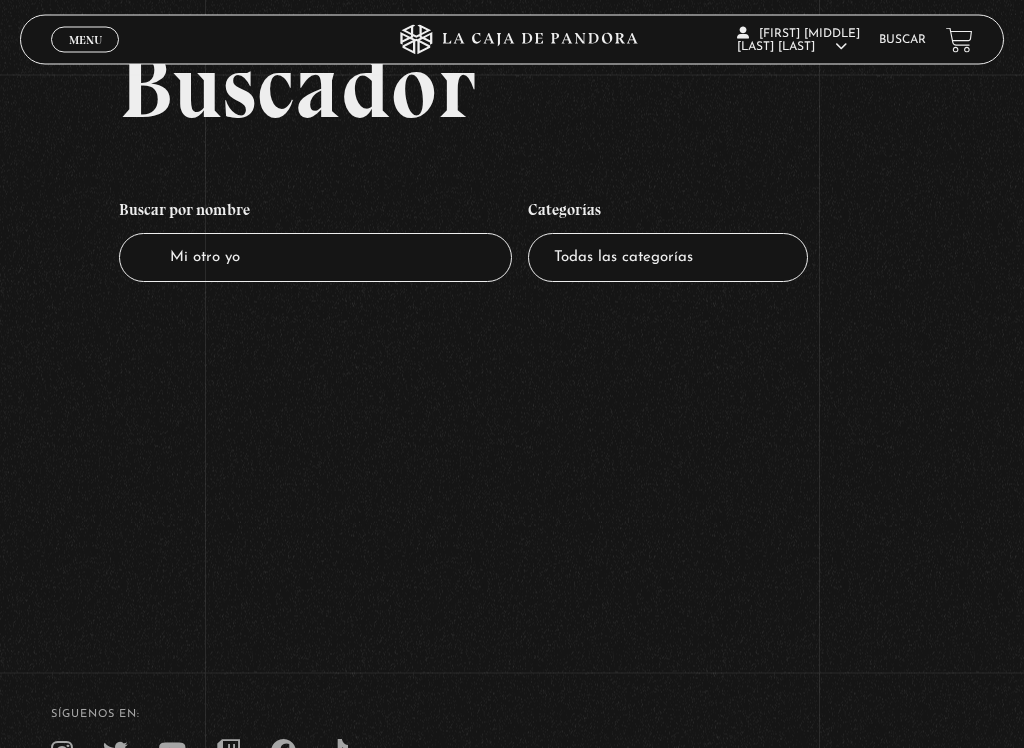 click on "Buscador
Buscar por nombre
Buscador Mi otro yo 		 Categorías
Todas las categorías
11:11 Humanitario  (1)
Amo los Lunes  (2)
Análisis de series y películas  (22)
Asesinos Seriales  (2)
Centinelas  (113)
Charlas  (8)
Entrevistas  (7)
Hacktivismo  (5)
Mercado  (1)
Mundo Espiritual  (20)
Nuevo Orden Mundial NWO  (80)
Pandora Bio  (24)
Pandora Prepper  (23)
Pandora Tour  (3)
Paranormal  (11)
Pastelería  (1)
Peligros en la web  (4)
Regulares  (1)
Teorías de Conspiración  (7)" at bounding box center [512, 266] 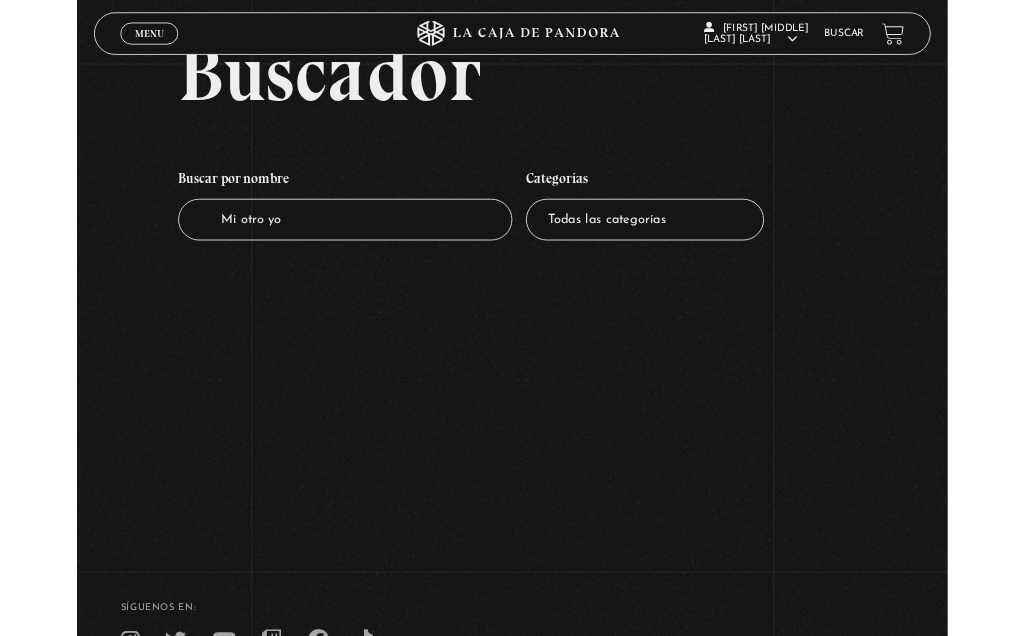 scroll, scrollTop: 165, scrollLeft: 0, axis: vertical 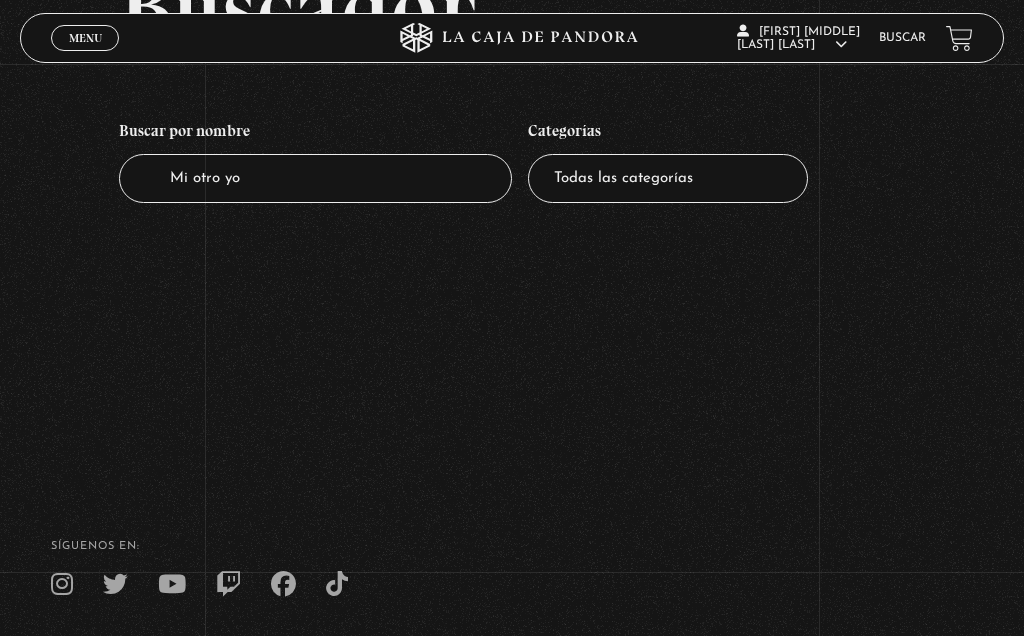 click on "Menu" at bounding box center [85, 38] 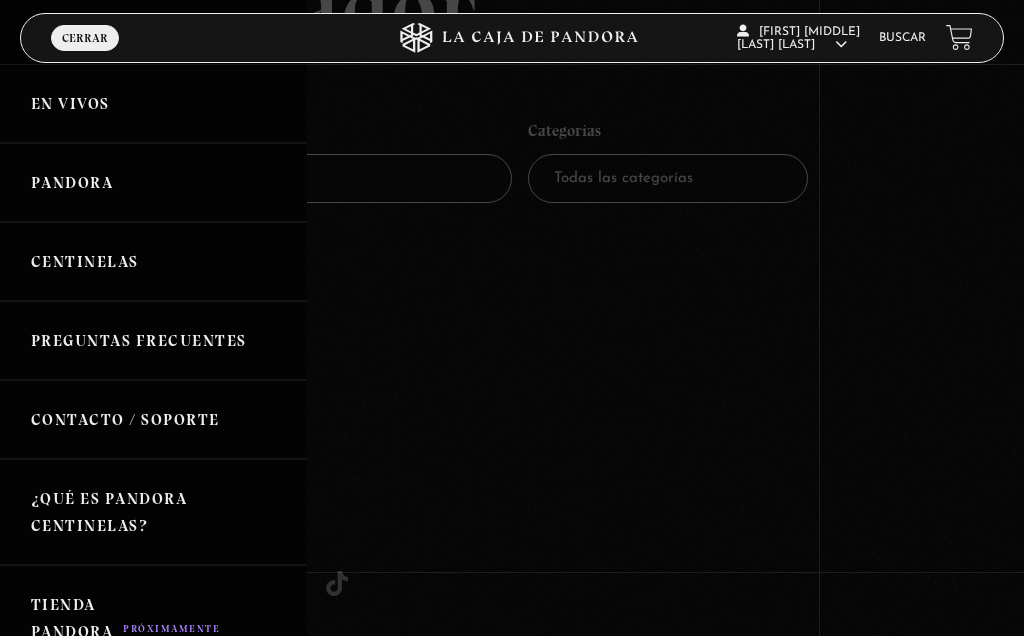 click on "En vivos" at bounding box center [153, 103] 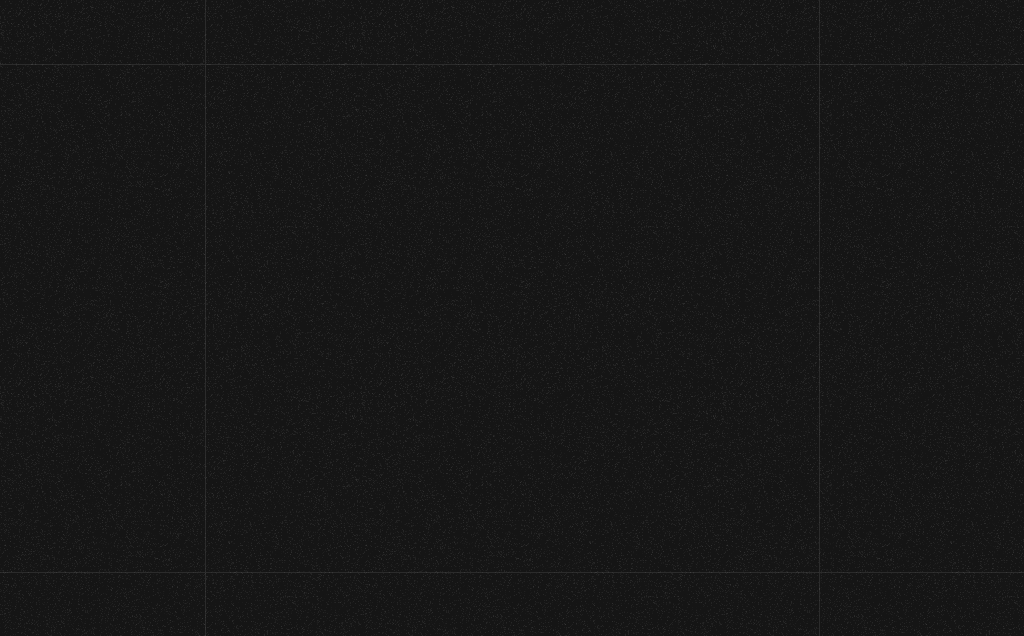 scroll, scrollTop: 0, scrollLeft: 0, axis: both 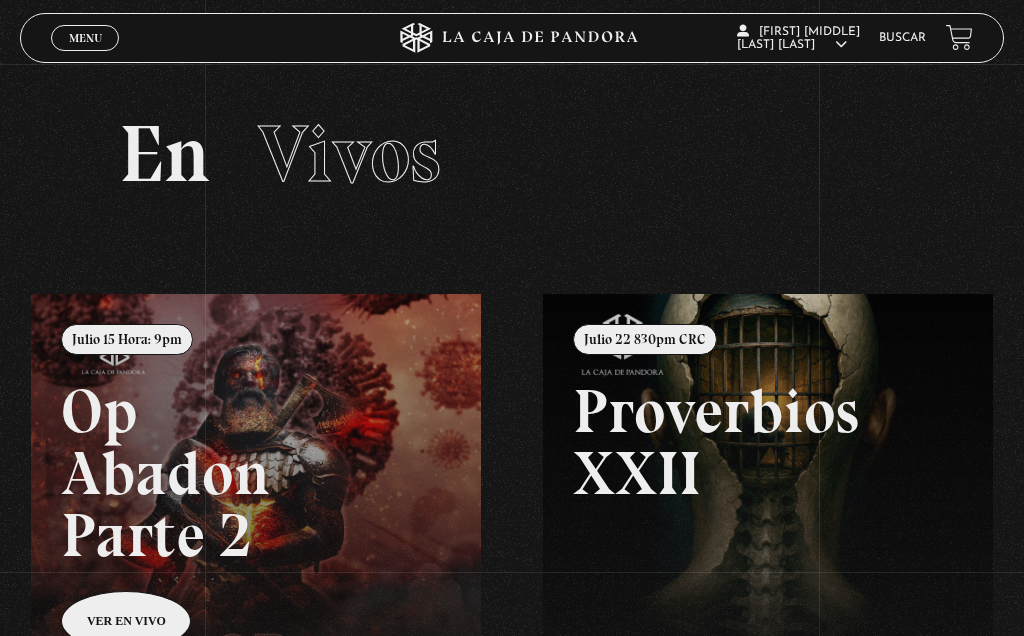 click on "Buscar" at bounding box center (902, 38) 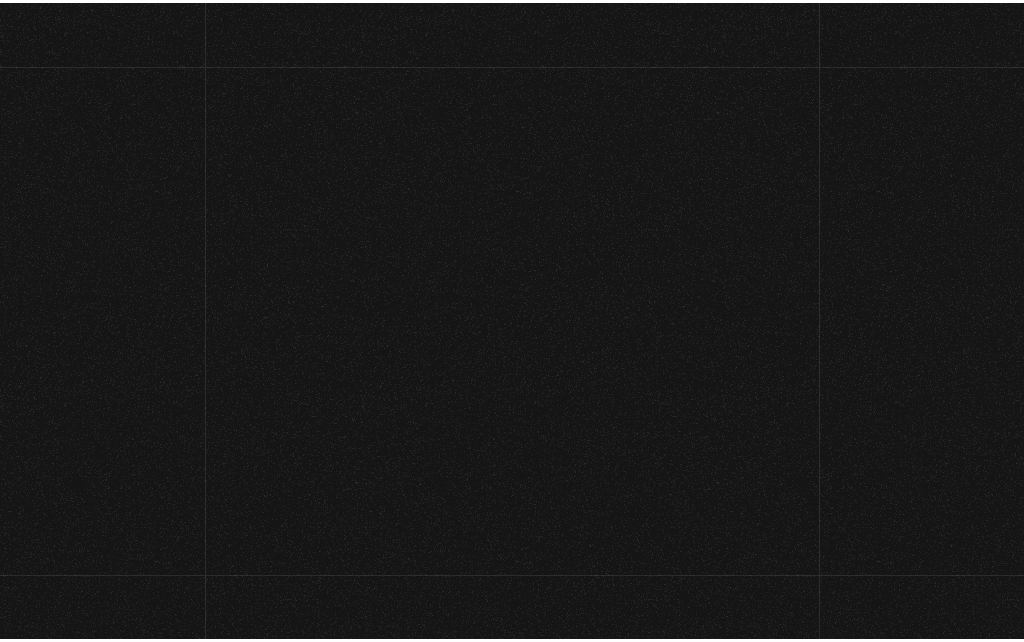 scroll, scrollTop: 0, scrollLeft: 0, axis: both 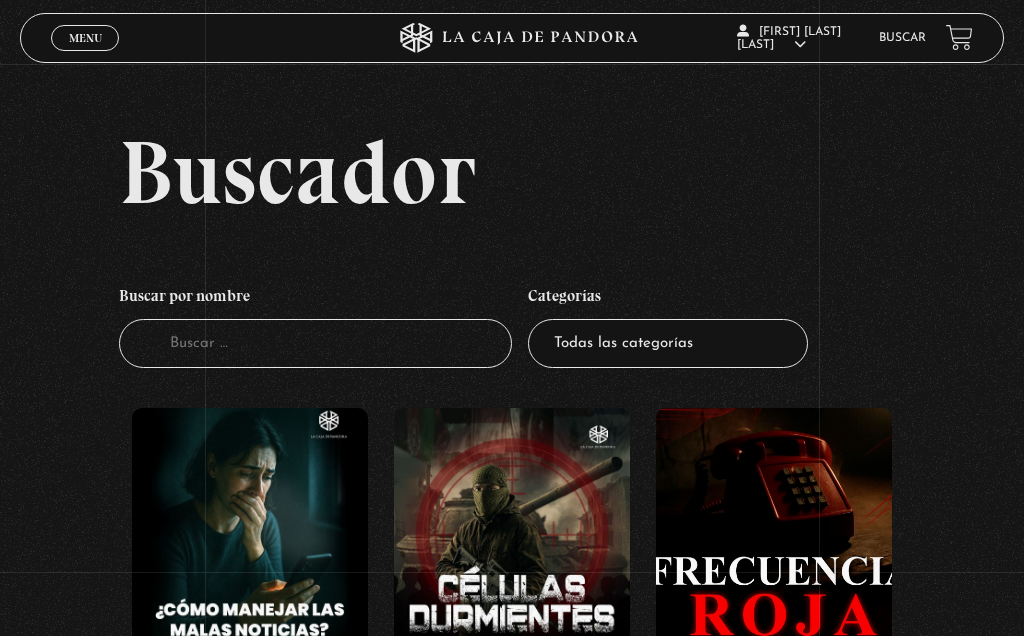 click on "Buscador" at bounding box center (315, 343) 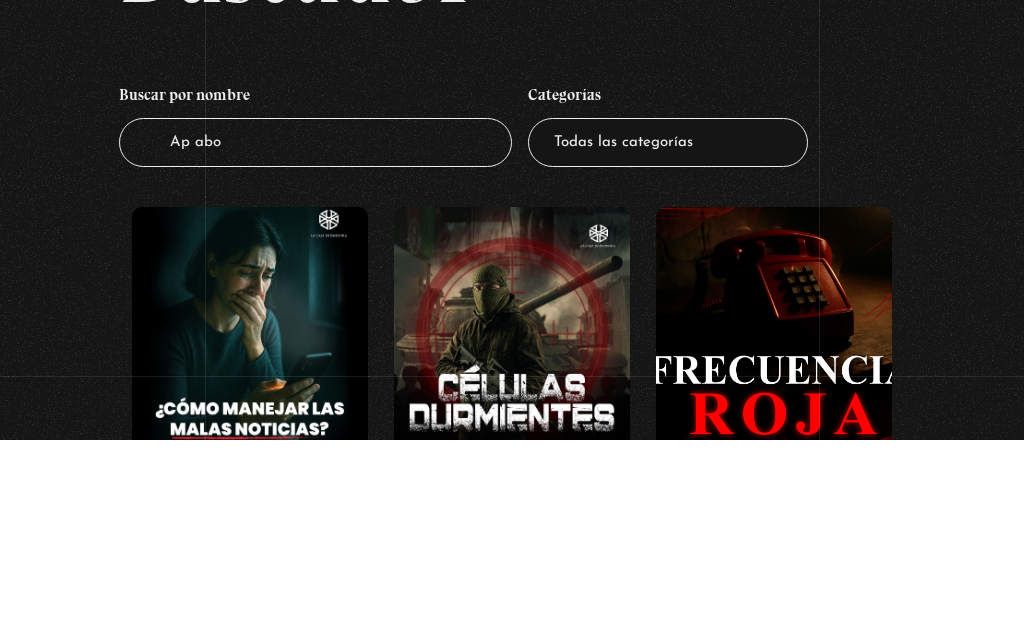 type on "Ap abod" 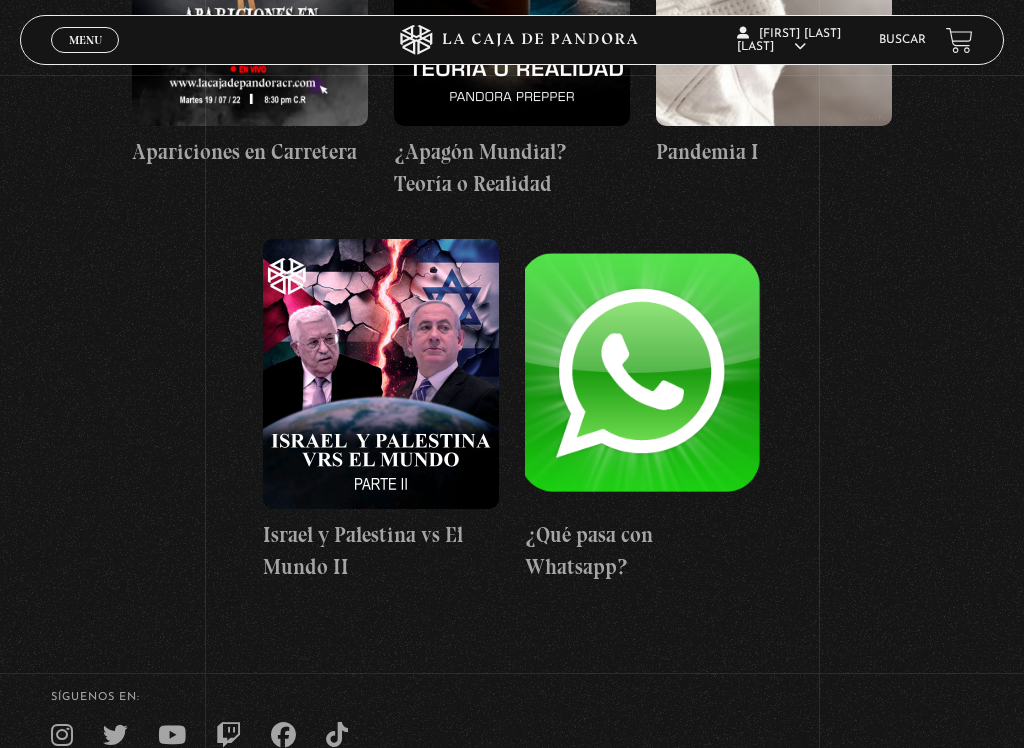 scroll, scrollTop: 2077, scrollLeft: 0, axis: vertical 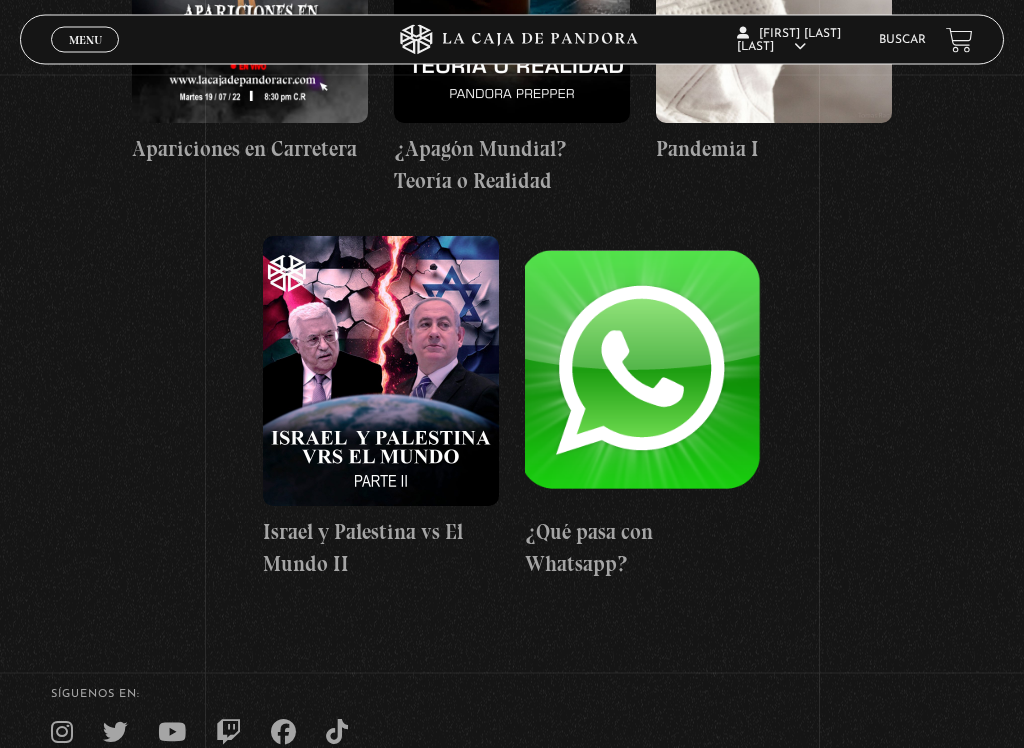 click at bounding box center (643, 372) 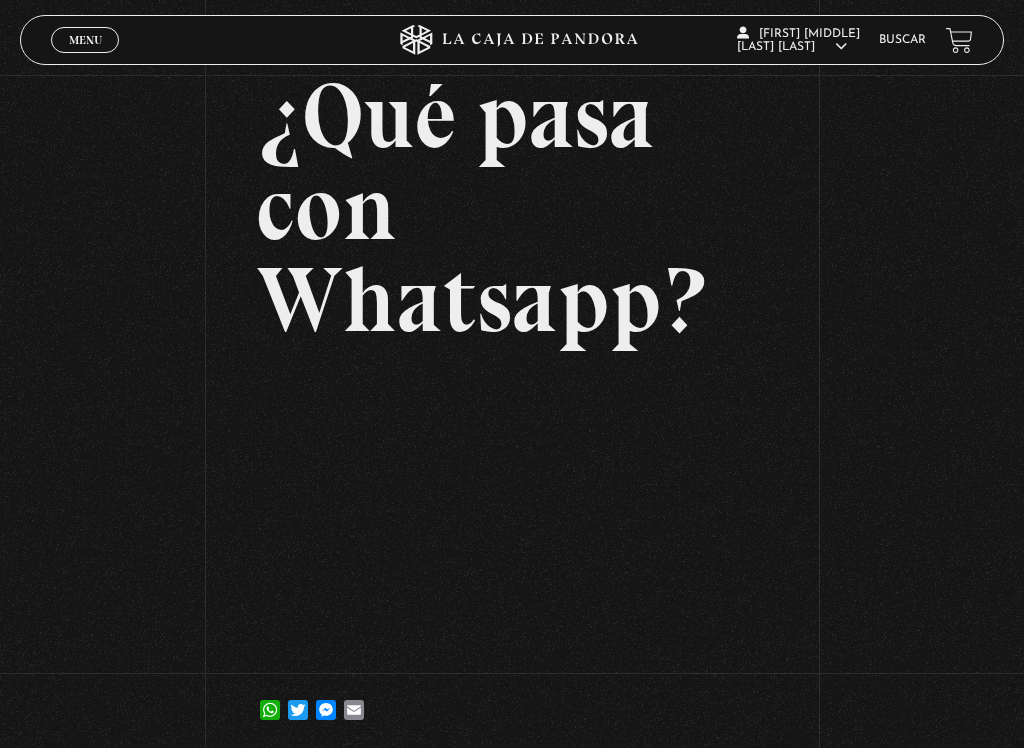 scroll, scrollTop: 128, scrollLeft: 0, axis: vertical 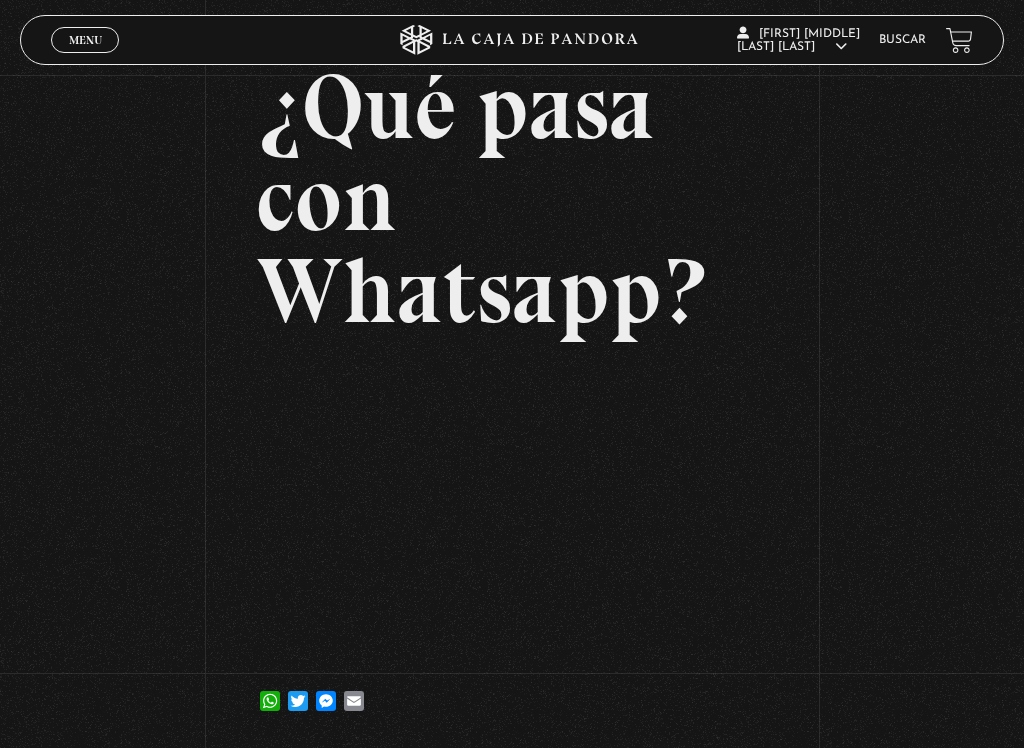 click on "Volver
8 julio, 2021
¿Qué pasa con Whatsapp?
WhatsApp Twitter Messenger Email" at bounding box center (512, 347) 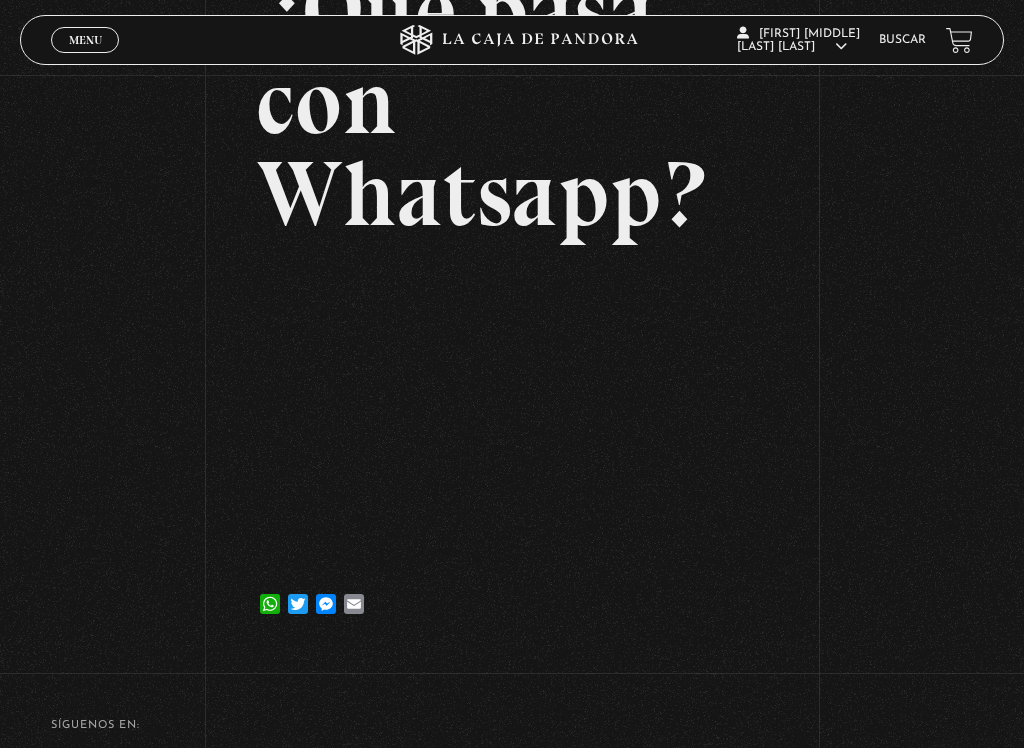 scroll, scrollTop: 229, scrollLeft: 0, axis: vertical 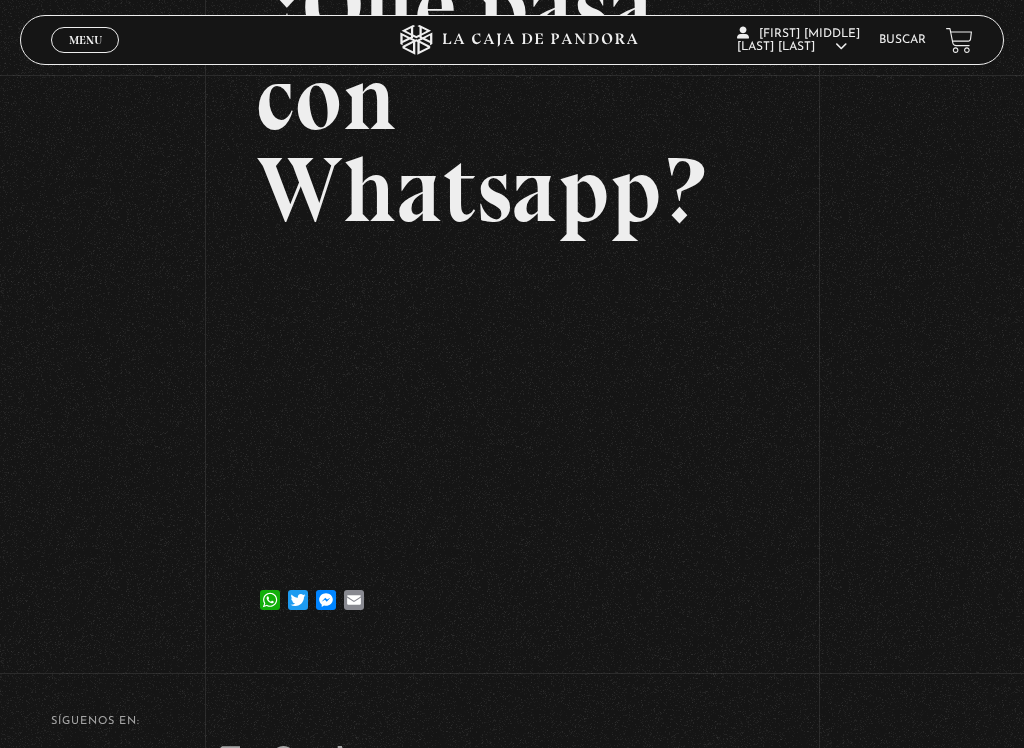 click on "Volver
8 julio, 2021
¿Qué pasa con Whatsapp?
WhatsApp Twitter Messenger Email" at bounding box center (512, 246) 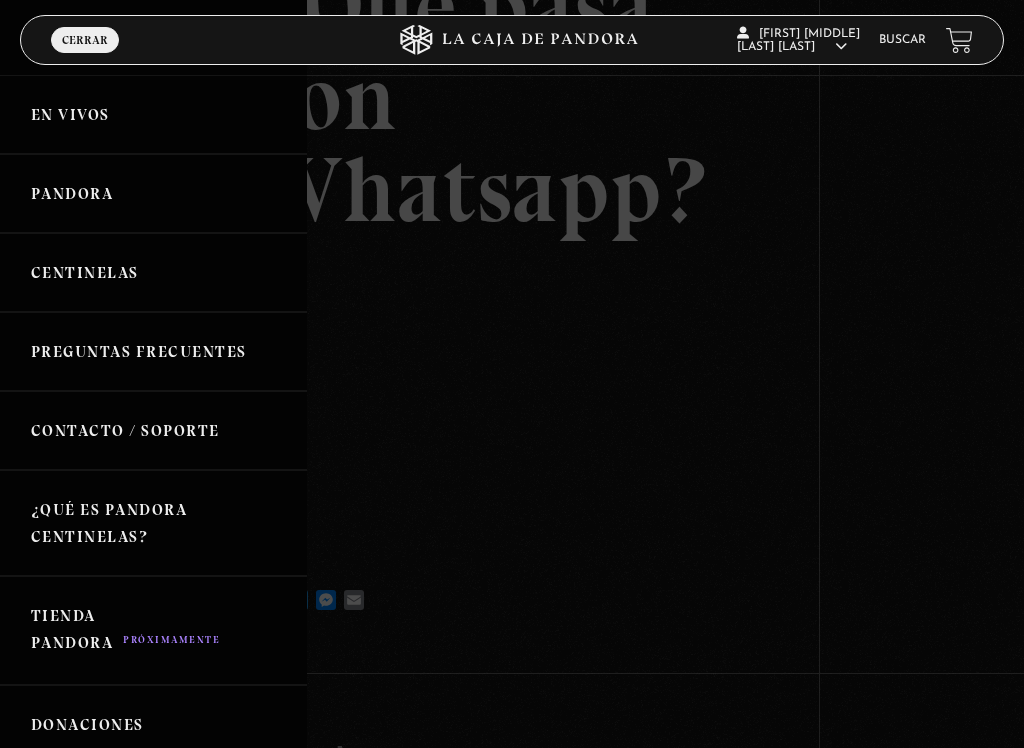 click on "En vivos" at bounding box center (153, 114) 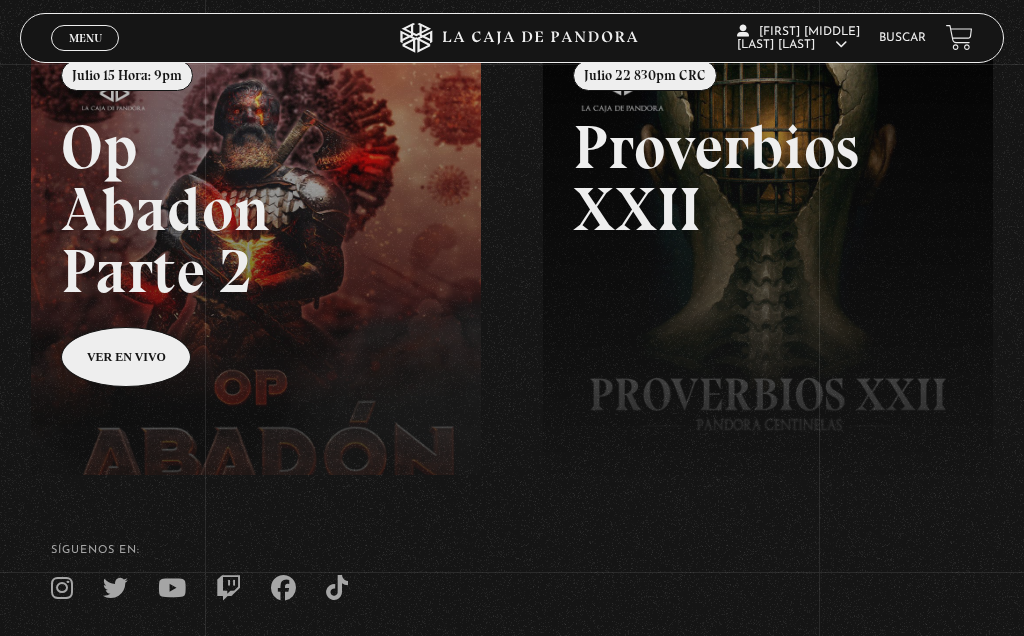 scroll, scrollTop: 256, scrollLeft: 0, axis: vertical 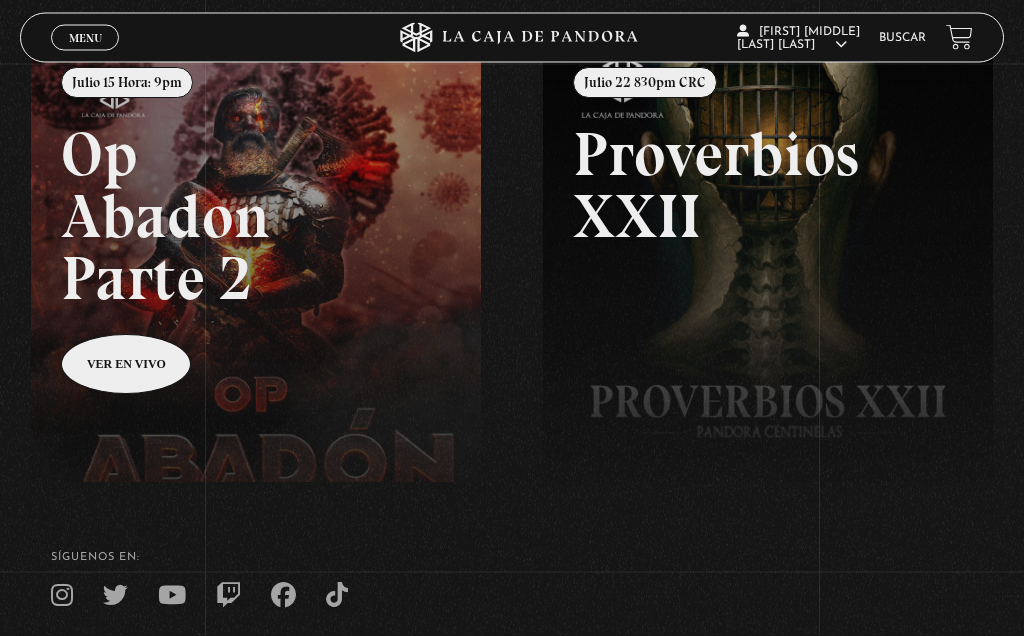 click at bounding box center [543, 356] 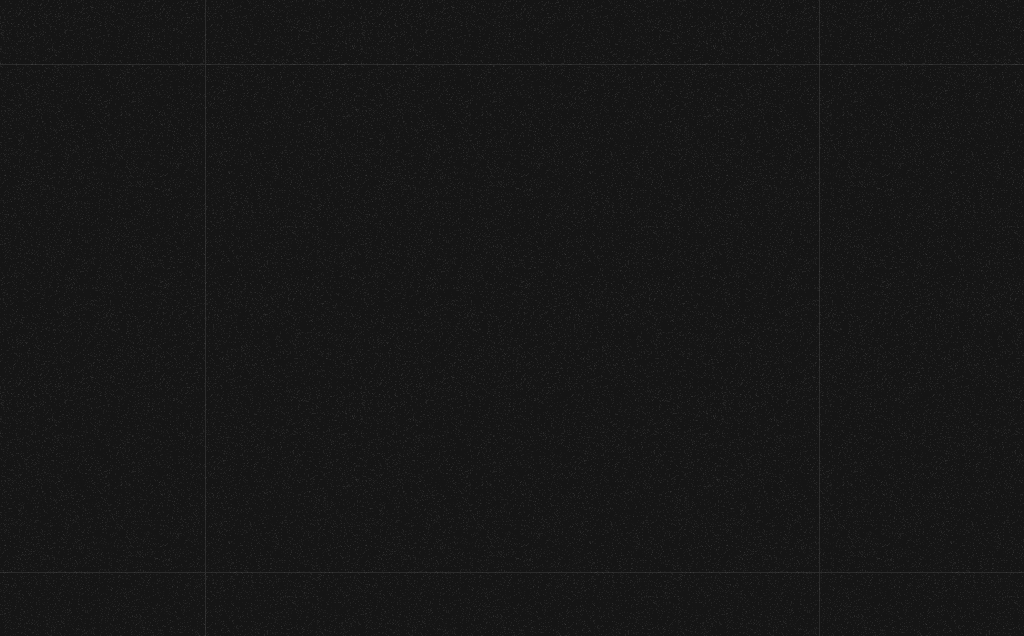 scroll, scrollTop: 0, scrollLeft: 0, axis: both 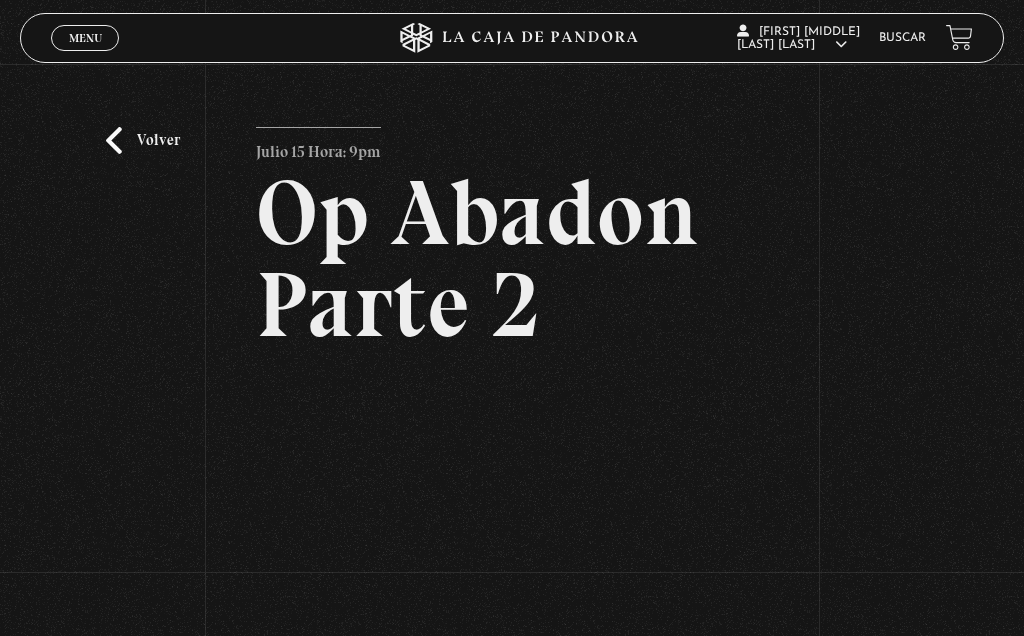 click on "Buscar" at bounding box center (902, 38) 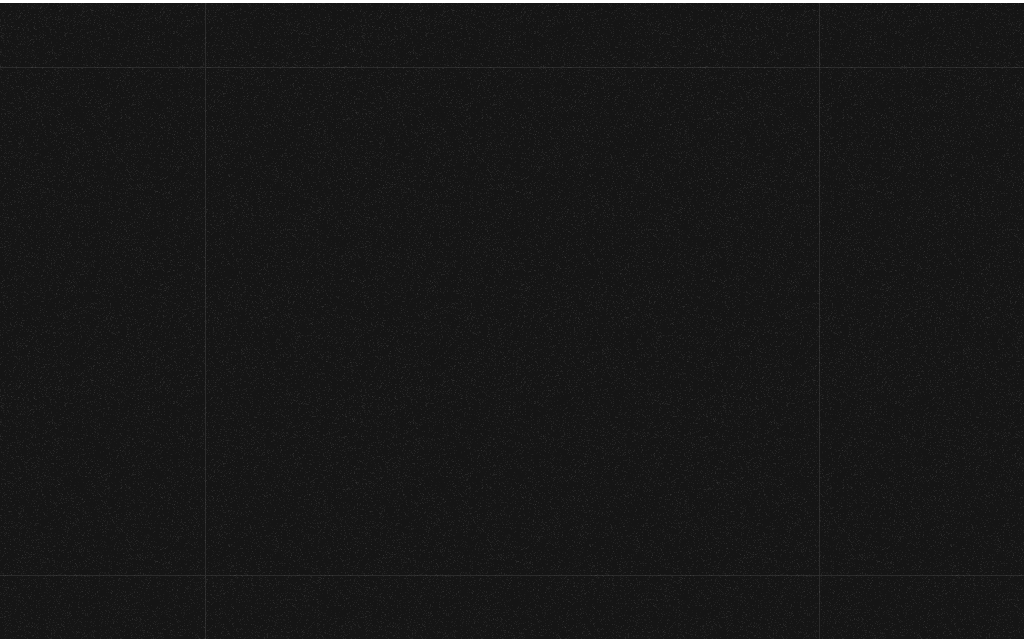 scroll, scrollTop: 0, scrollLeft: 0, axis: both 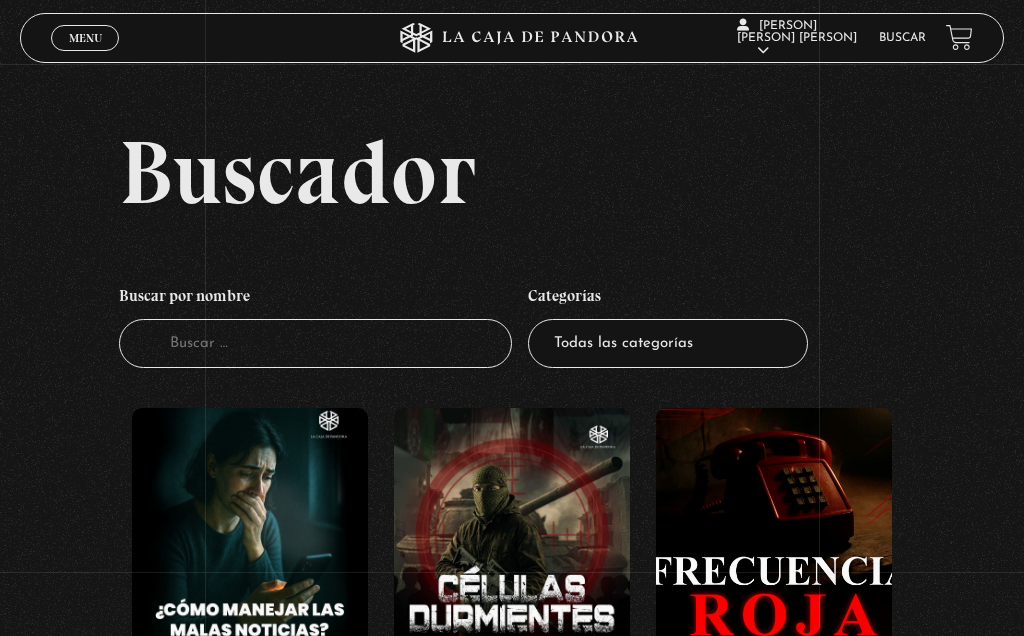 click on "Buscador" at bounding box center [315, 343] 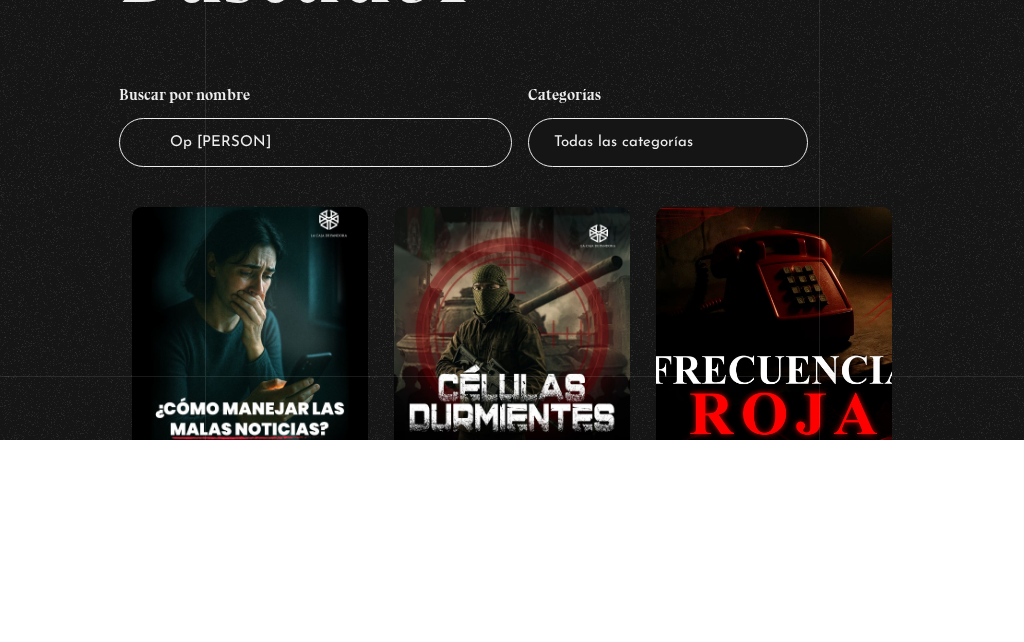 type on "Op [PERSON]" 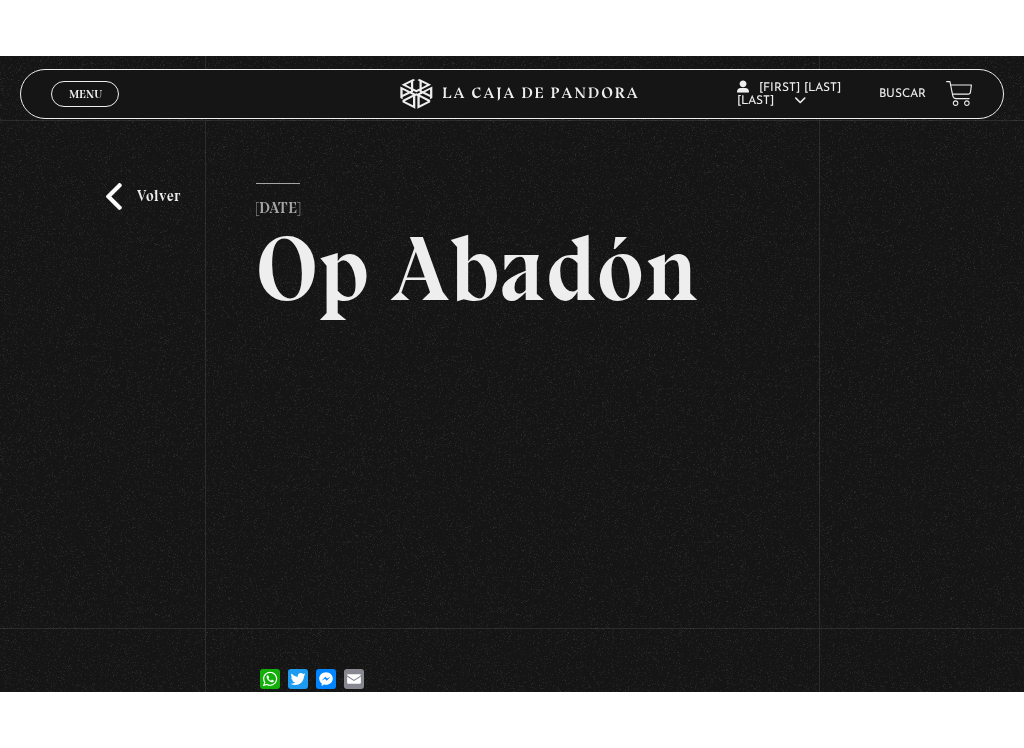 scroll, scrollTop: 10, scrollLeft: 0, axis: vertical 